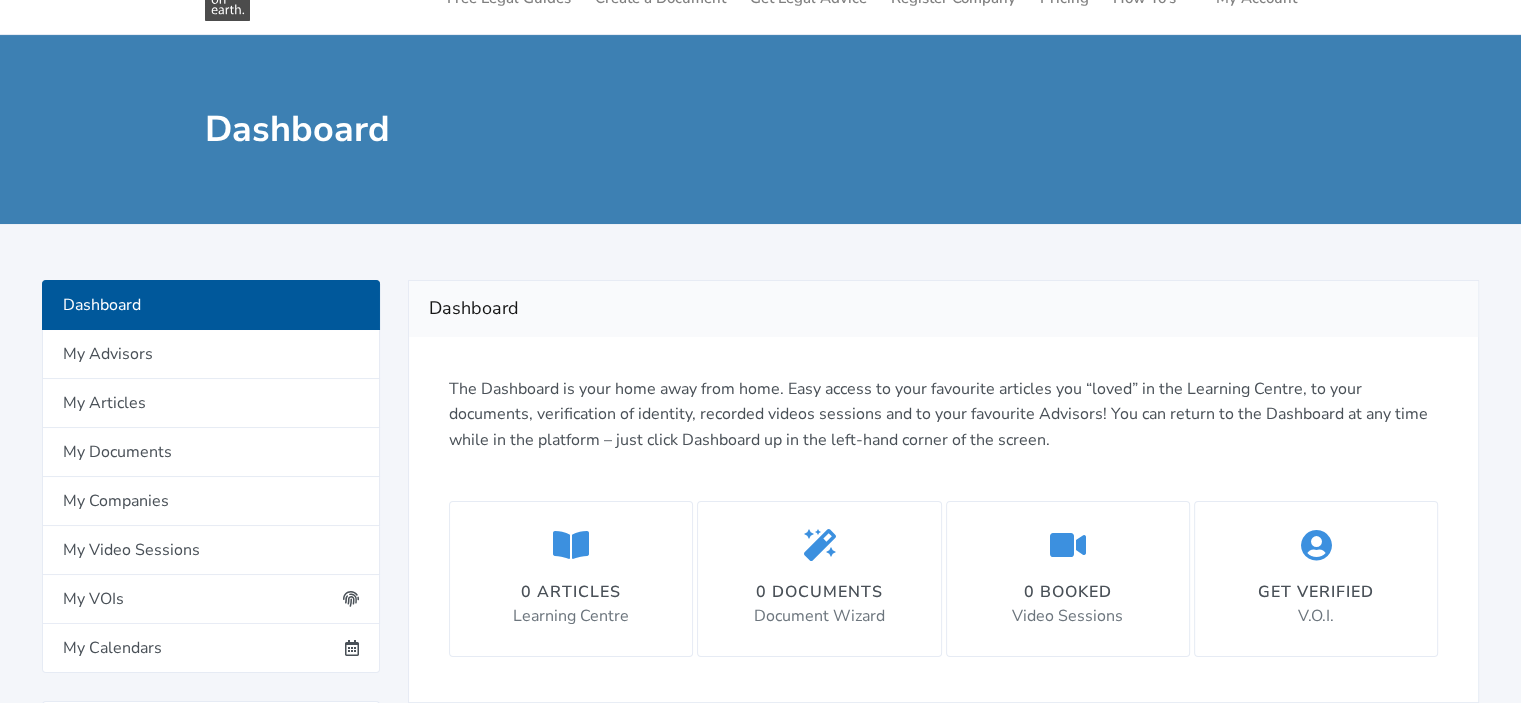 scroll, scrollTop: 200, scrollLeft: 0, axis: vertical 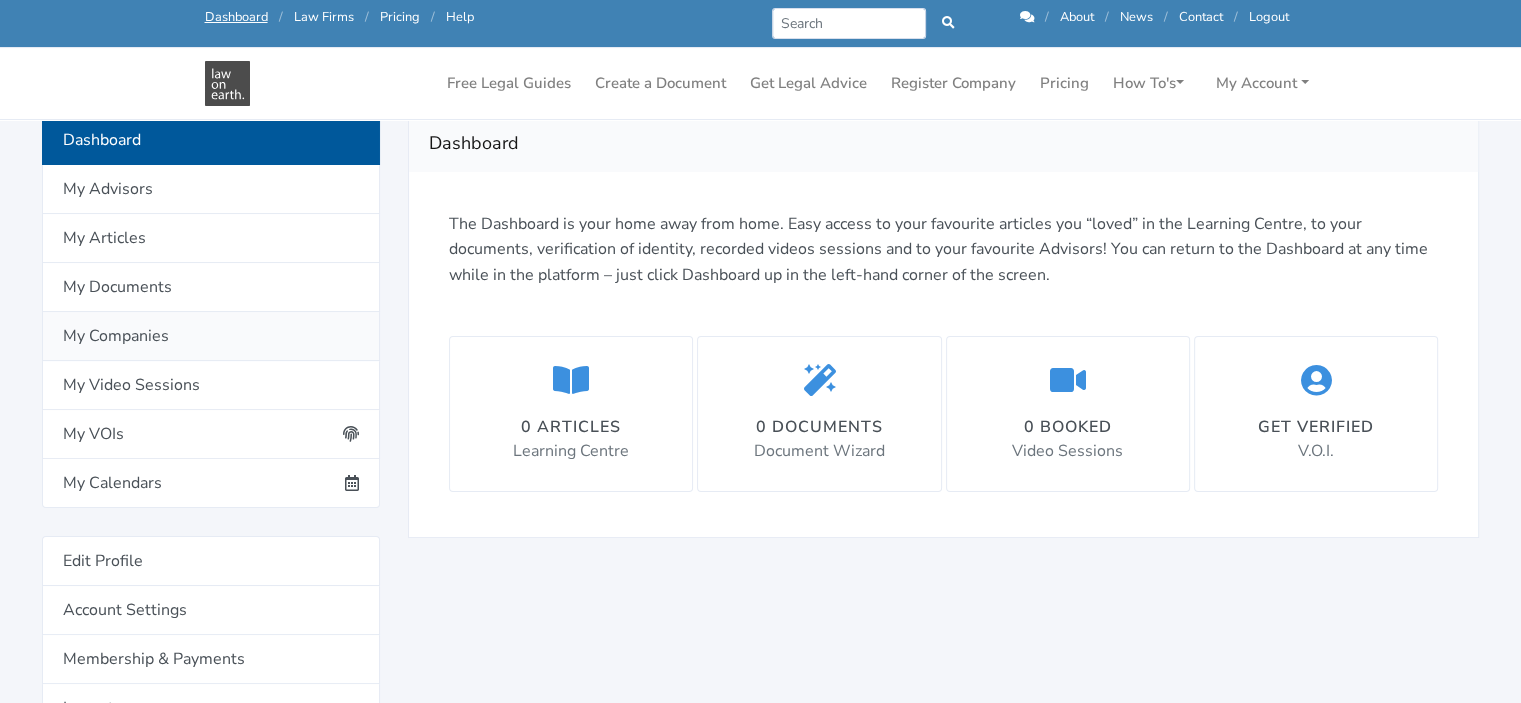 click on "My Companies" at bounding box center (211, 336) 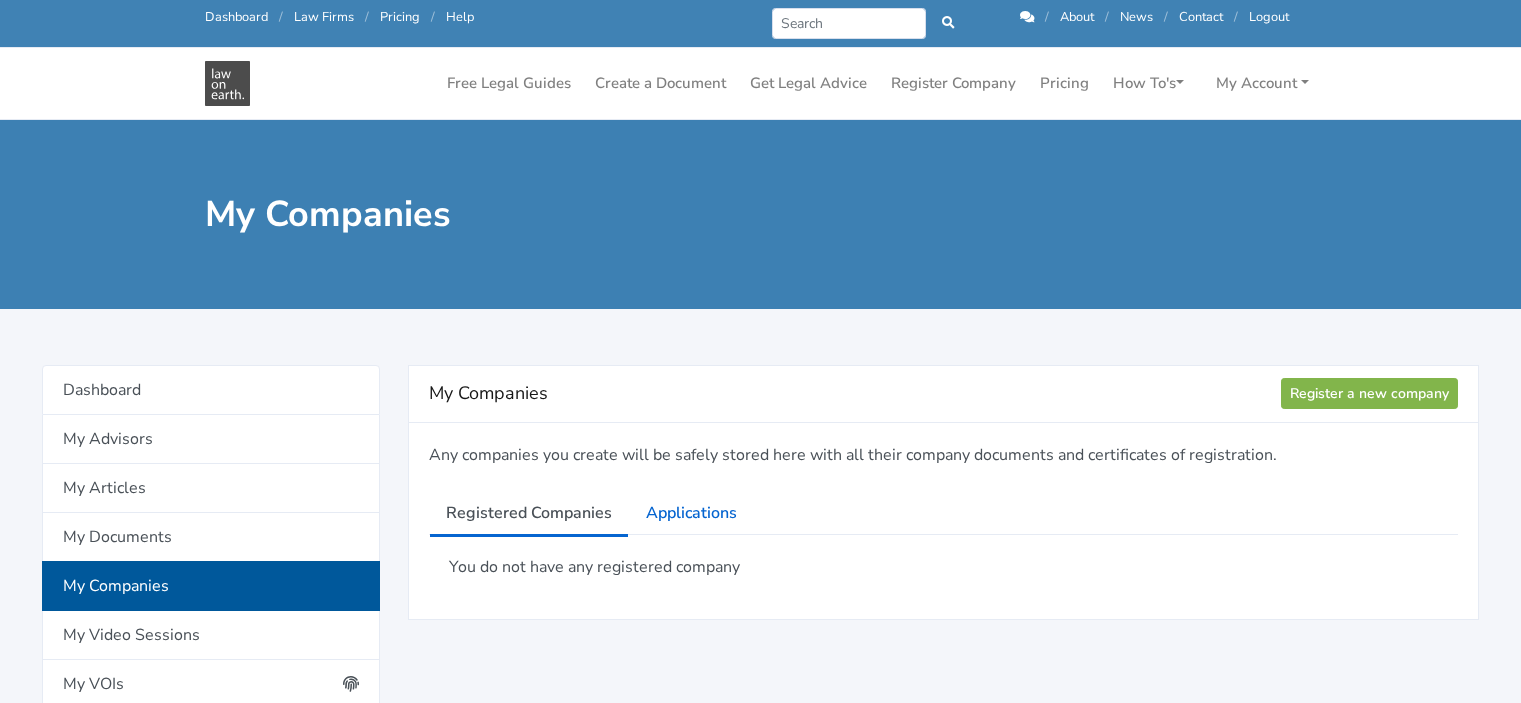 scroll, scrollTop: 0, scrollLeft: 0, axis: both 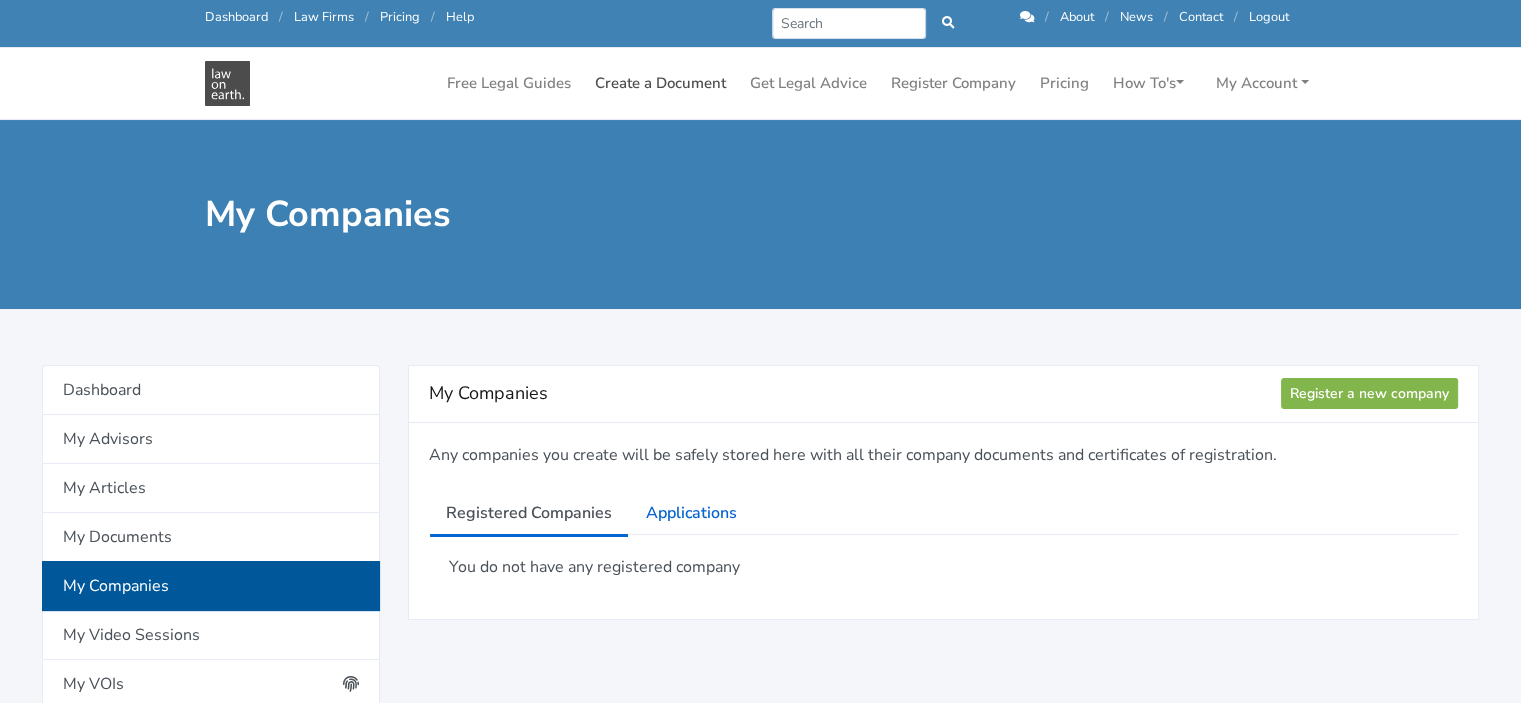 click on "Create a Document" at bounding box center (660, 83) 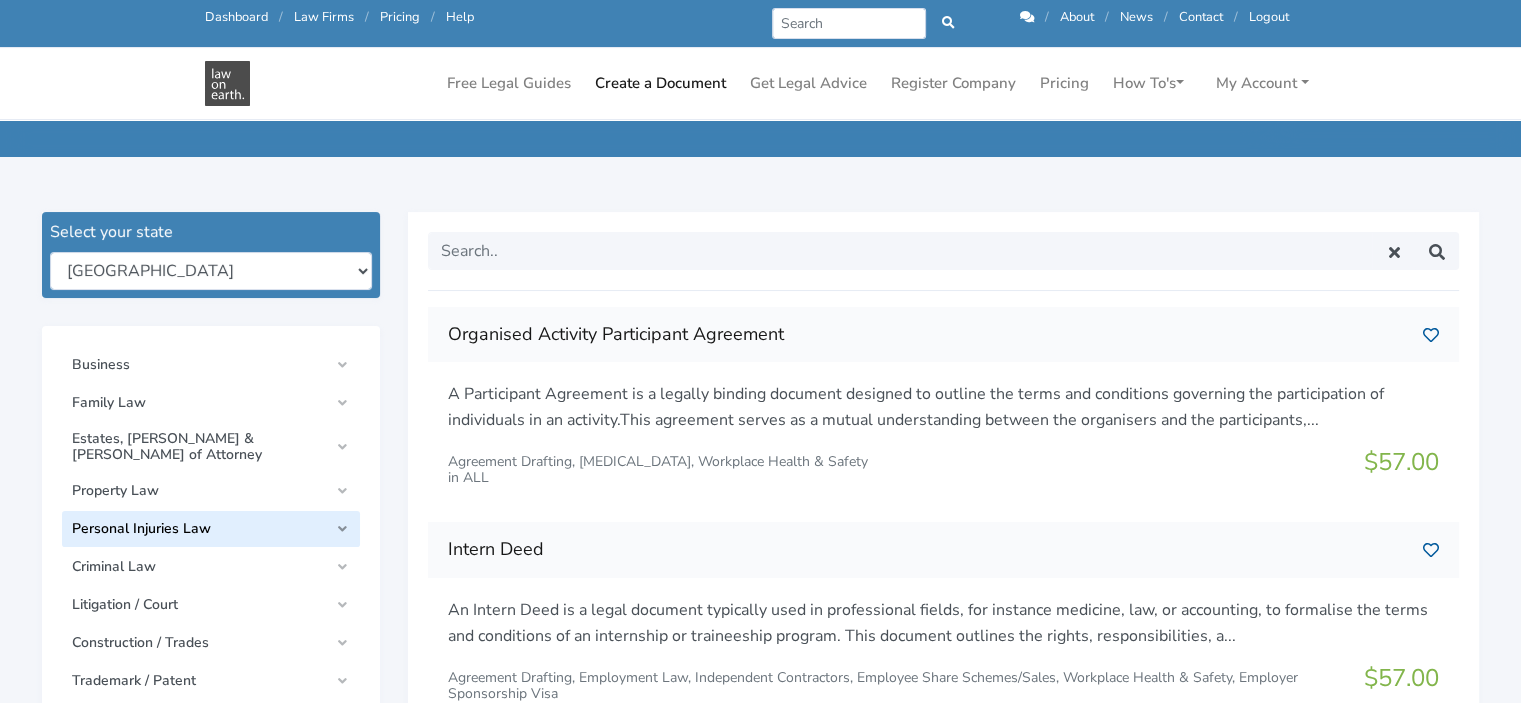 scroll, scrollTop: 300, scrollLeft: 0, axis: vertical 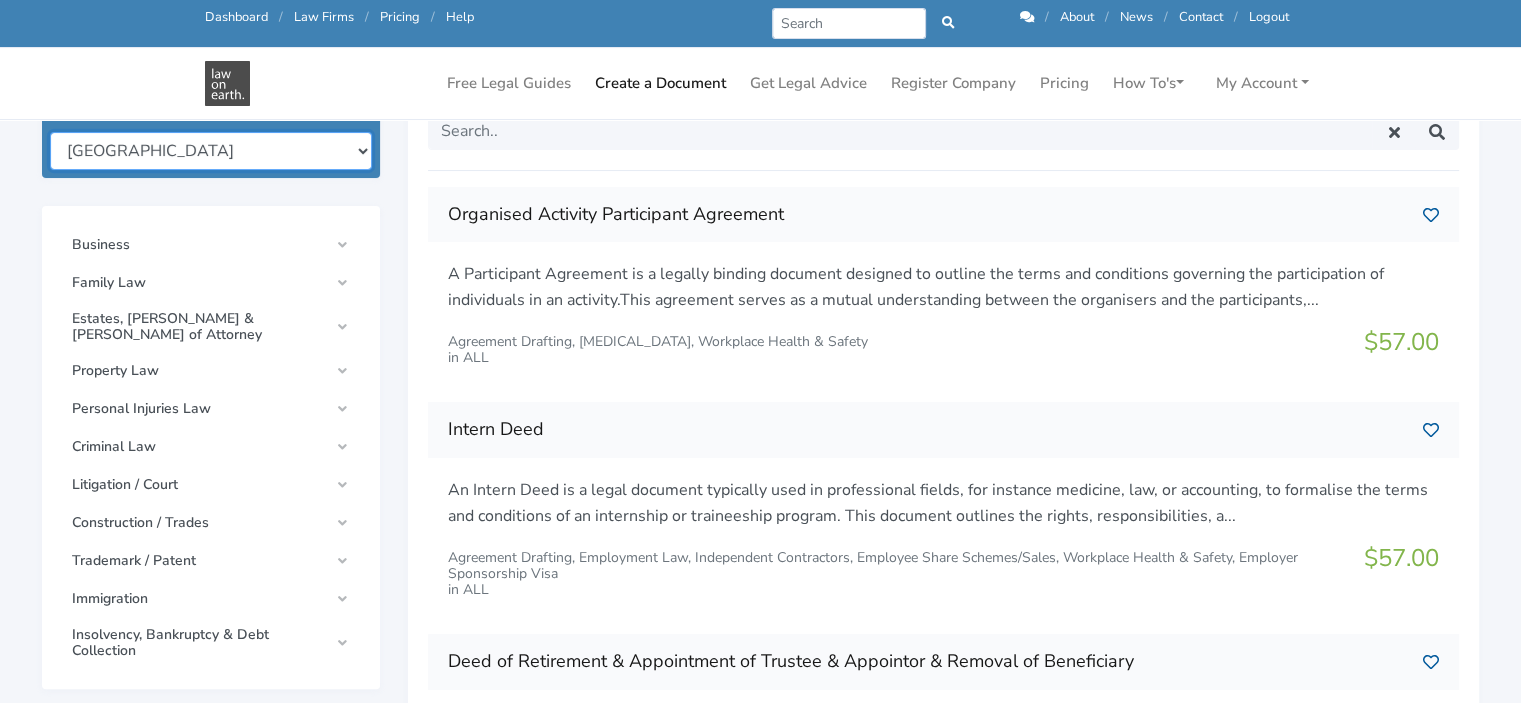 click on "[GEOGRAPHIC_DATA]
[GEOGRAPHIC_DATA]
[GEOGRAPHIC_DATA]
[GEOGRAPHIC_DATA]
[GEOGRAPHIC_DATA]
[GEOGRAPHIC_DATA]
[GEOGRAPHIC_DATA]
[GEOGRAPHIC_DATA]
All
States & [GEOGRAPHIC_DATA]" at bounding box center (211, 151) 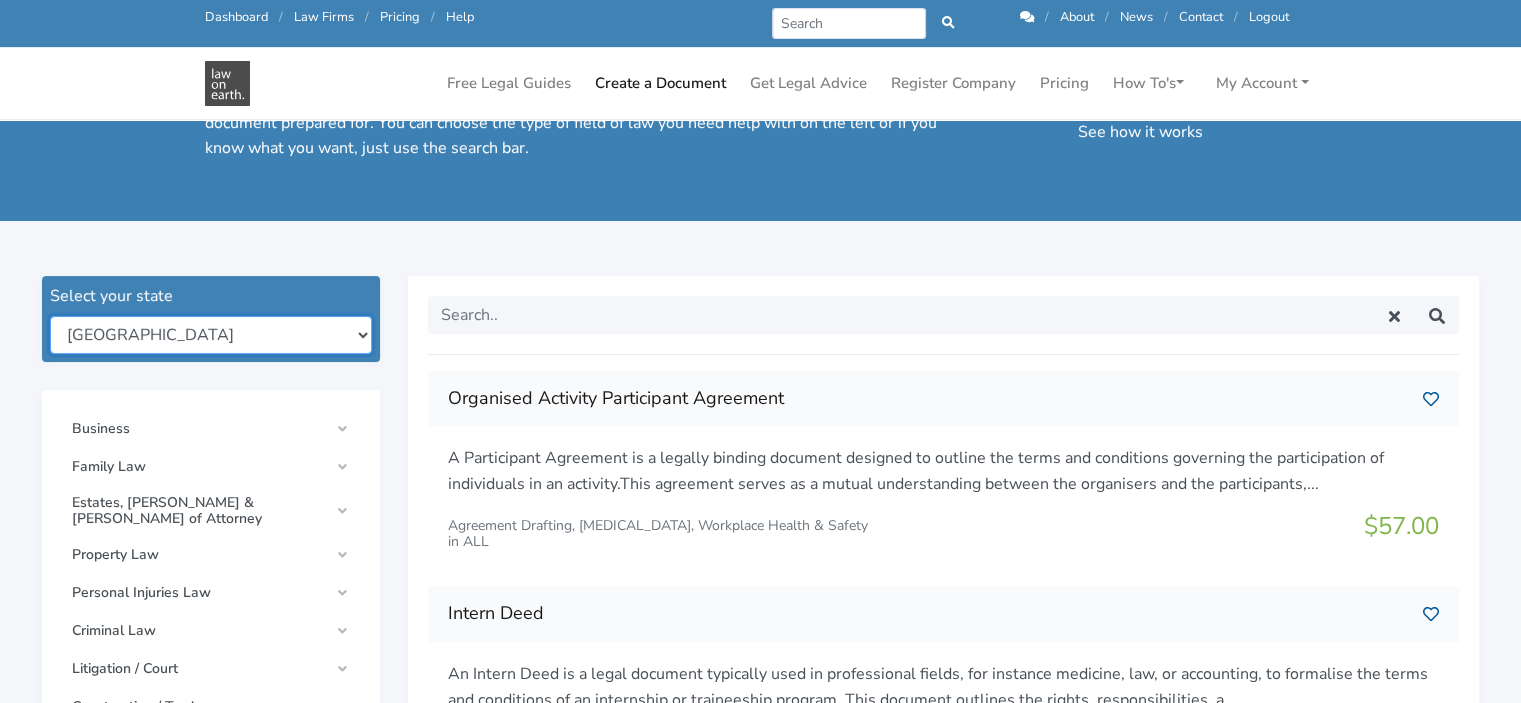 scroll, scrollTop: 0, scrollLeft: 0, axis: both 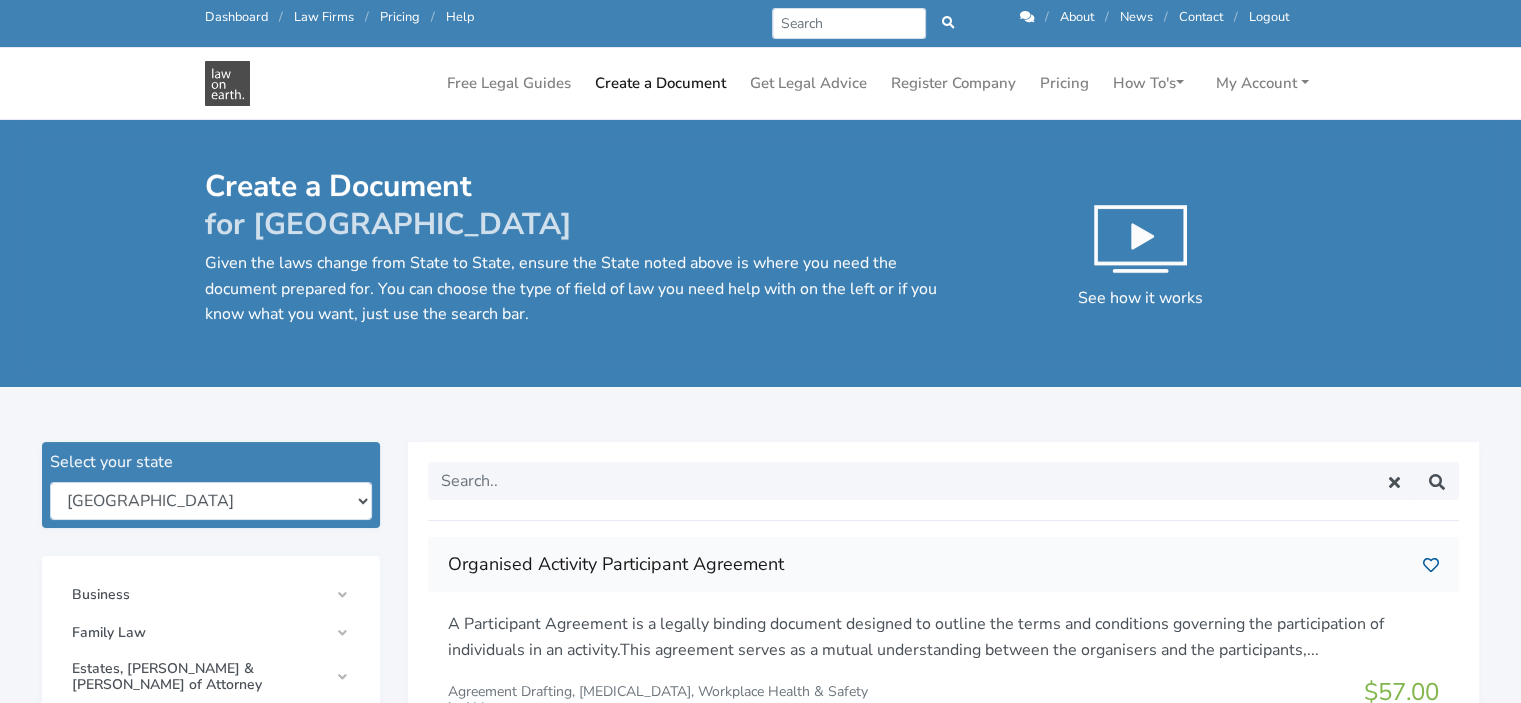 click at bounding box center [1141, 239] 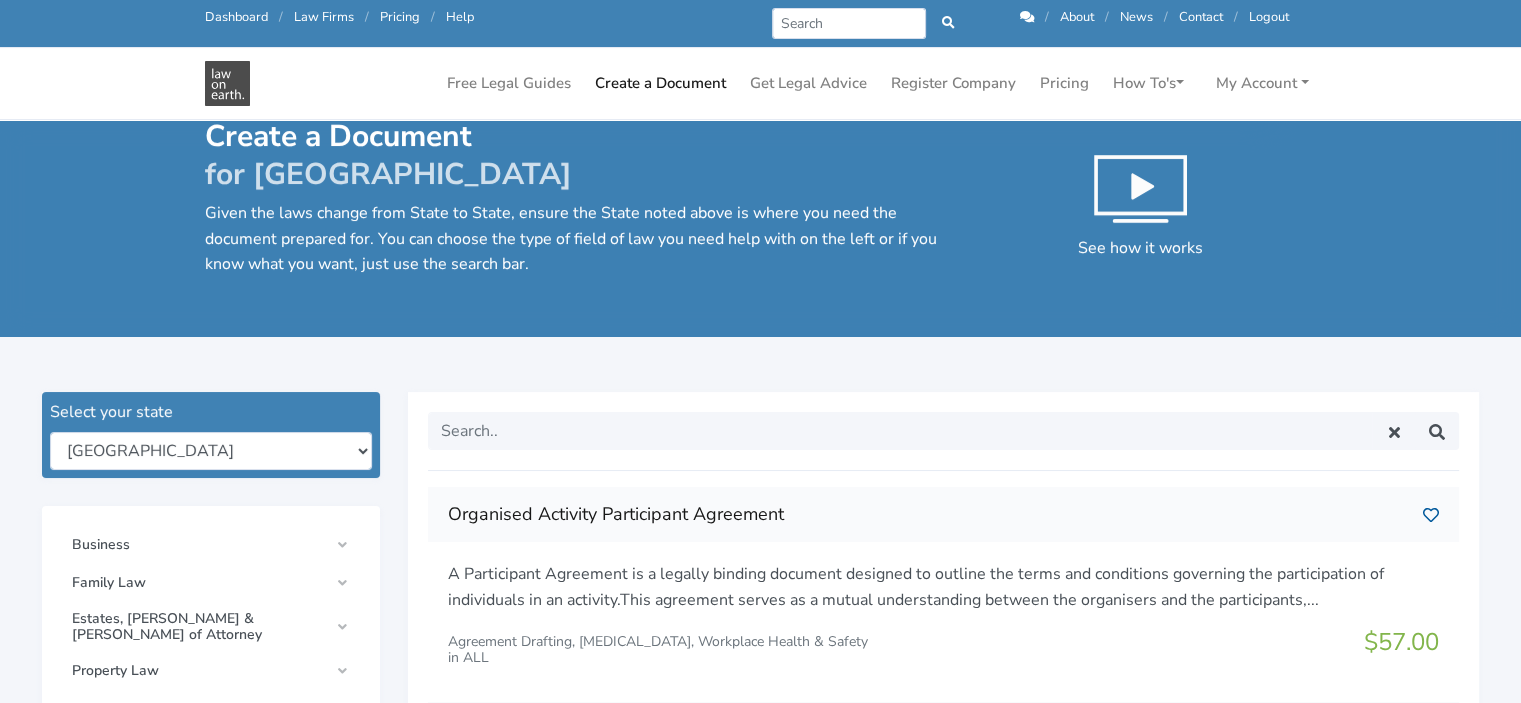 scroll, scrollTop: 0, scrollLeft: 0, axis: both 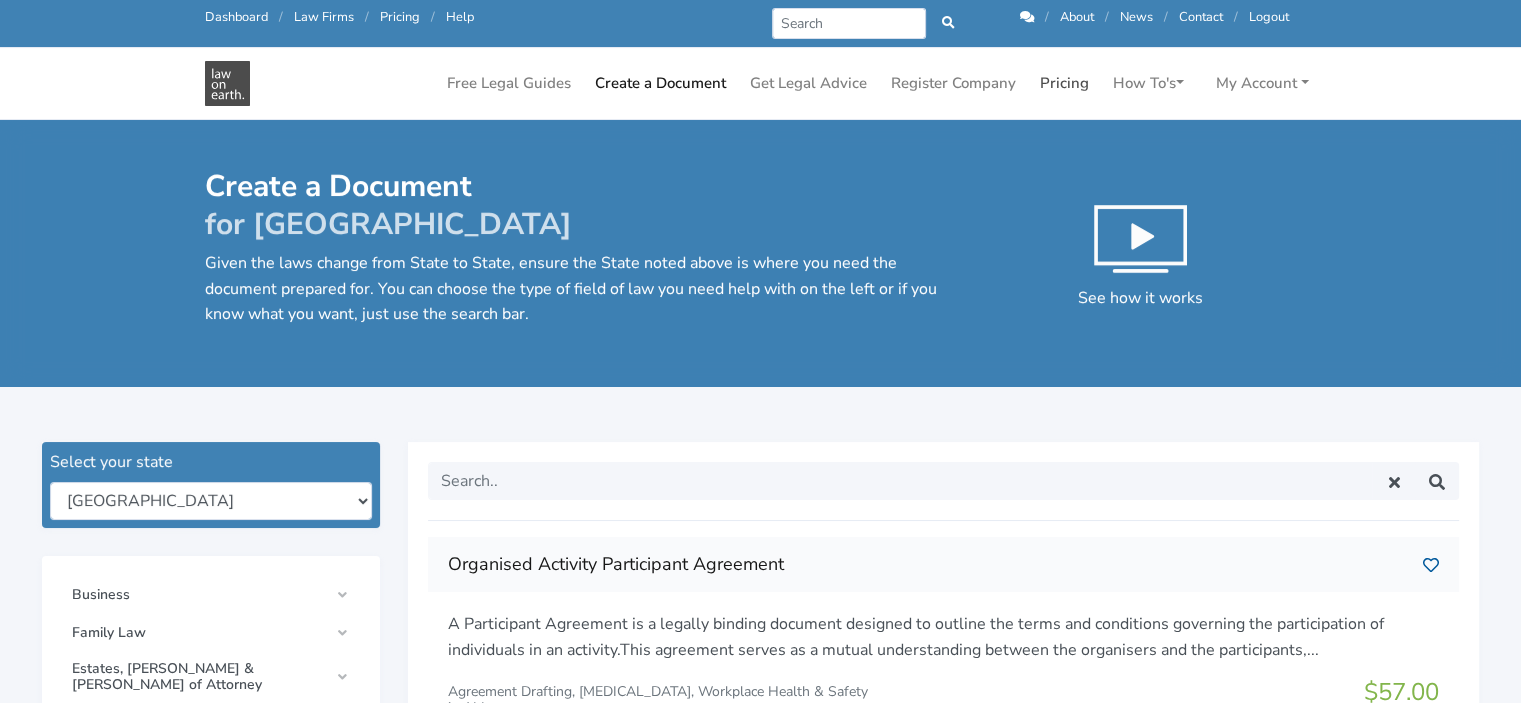 click on "Pricing" at bounding box center (1064, 83) 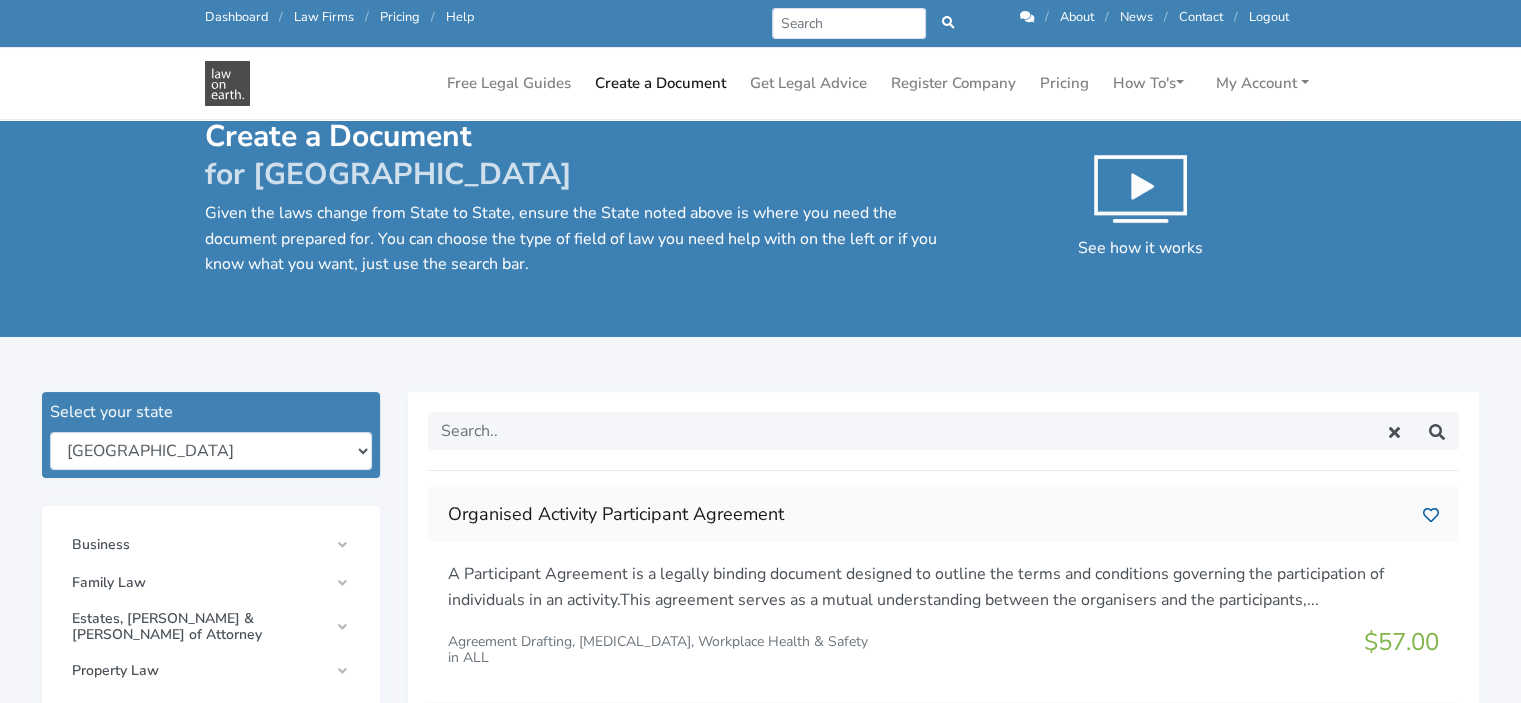 scroll, scrollTop: 100, scrollLeft: 0, axis: vertical 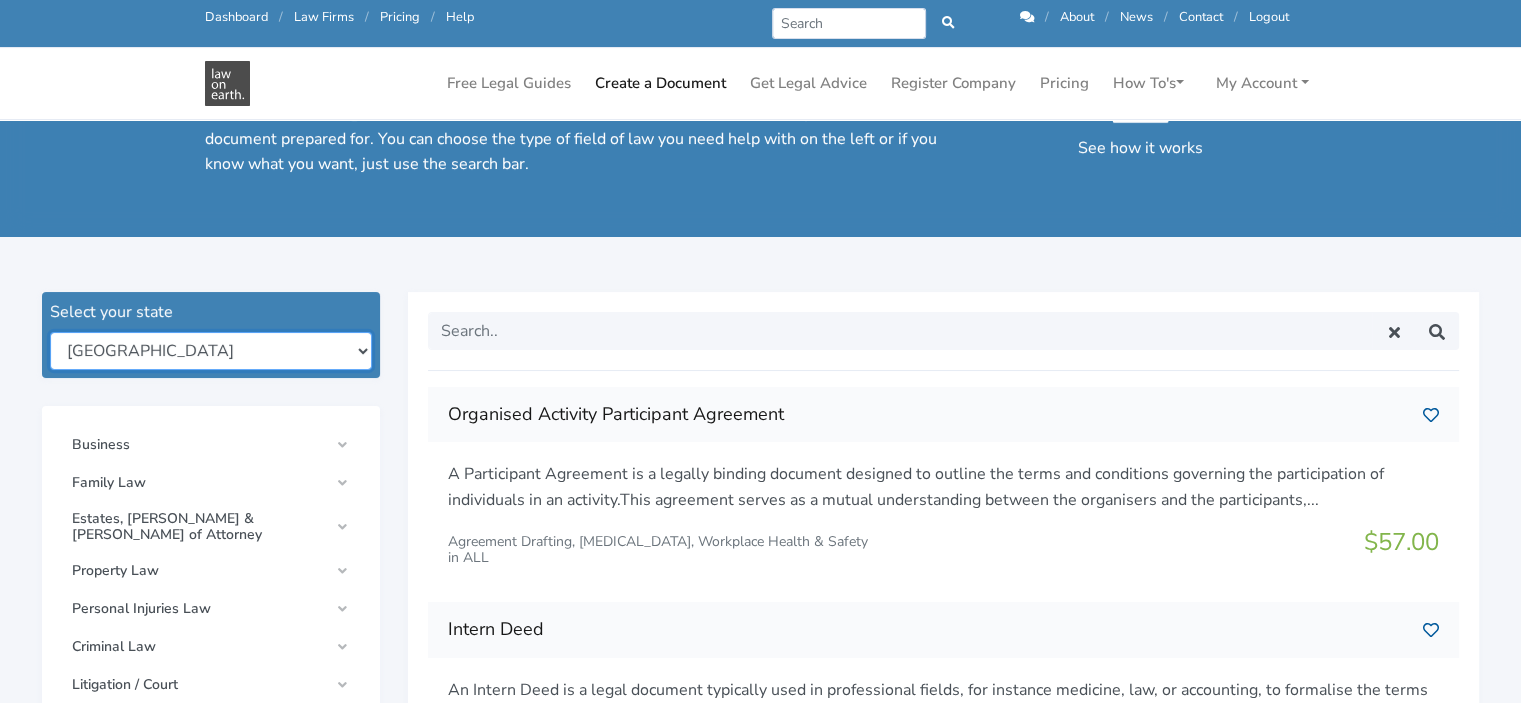 click on "[GEOGRAPHIC_DATA]
[GEOGRAPHIC_DATA]
[GEOGRAPHIC_DATA]
[GEOGRAPHIC_DATA]
[GEOGRAPHIC_DATA]
[GEOGRAPHIC_DATA]
[GEOGRAPHIC_DATA]
[GEOGRAPHIC_DATA]
All
States & [GEOGRAPHIC_DATA]" at bounding box center [211, 351] 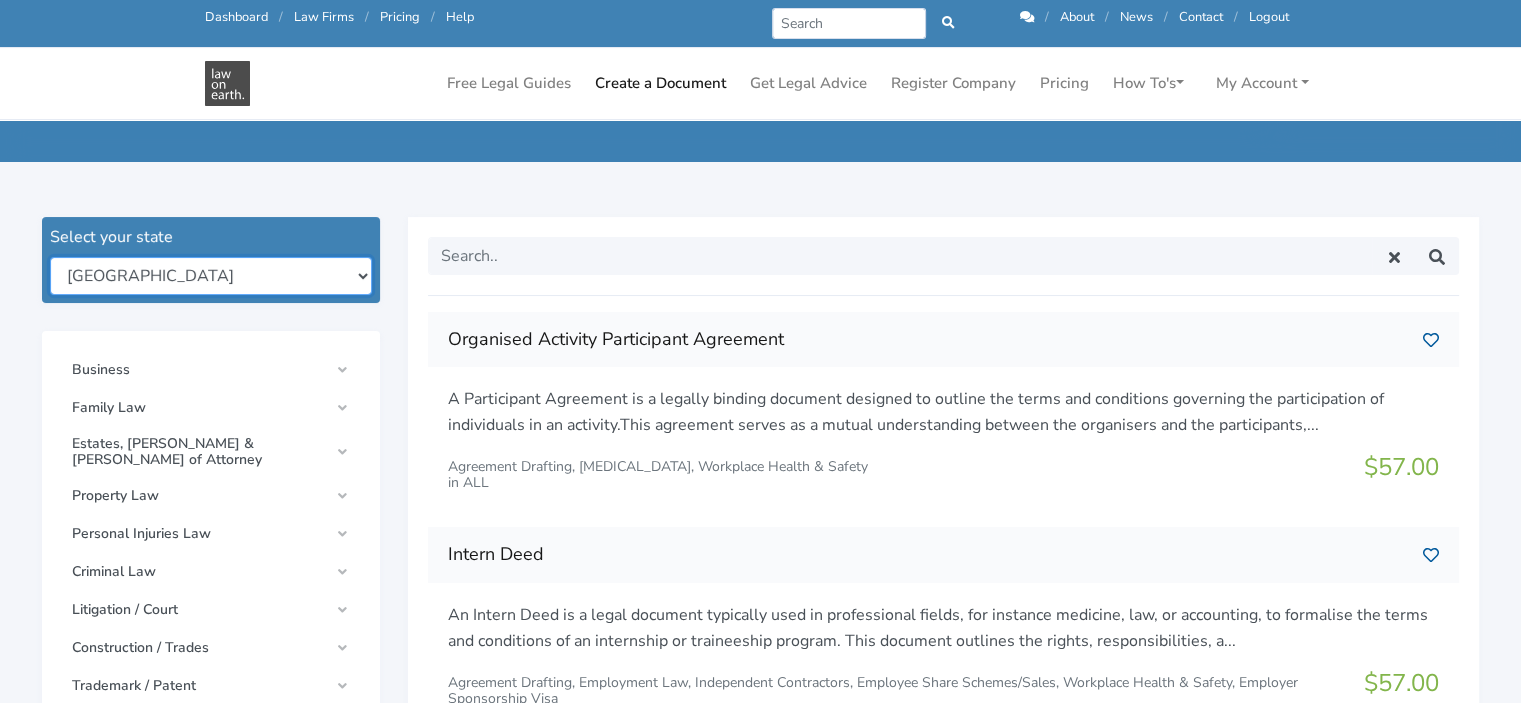 scroll, scrollTop: 300, scrollLeft: 0, axis: vertical 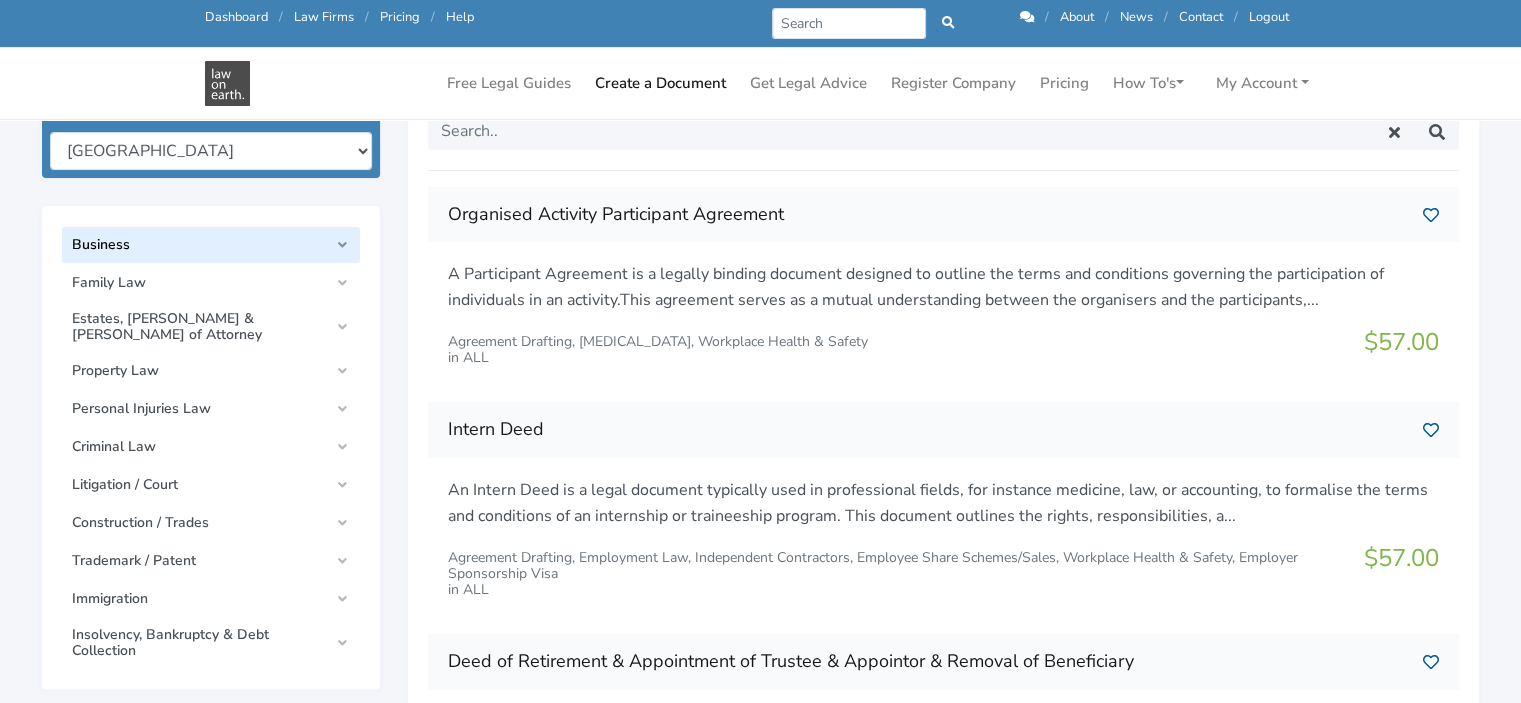 click on "Business" at bounding box center [200, 245] 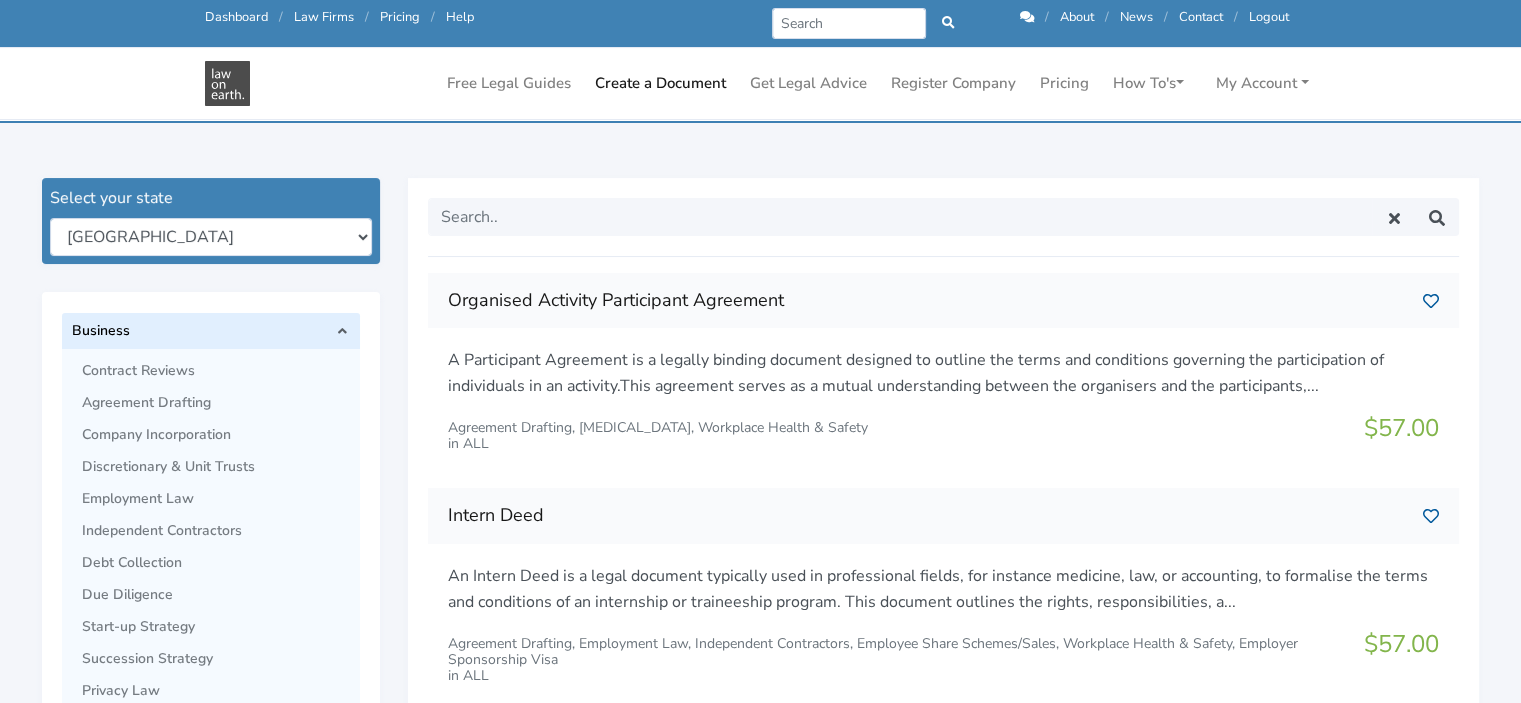scroll, scrollTop: 200, scrollLeft: 0, axis: vertical 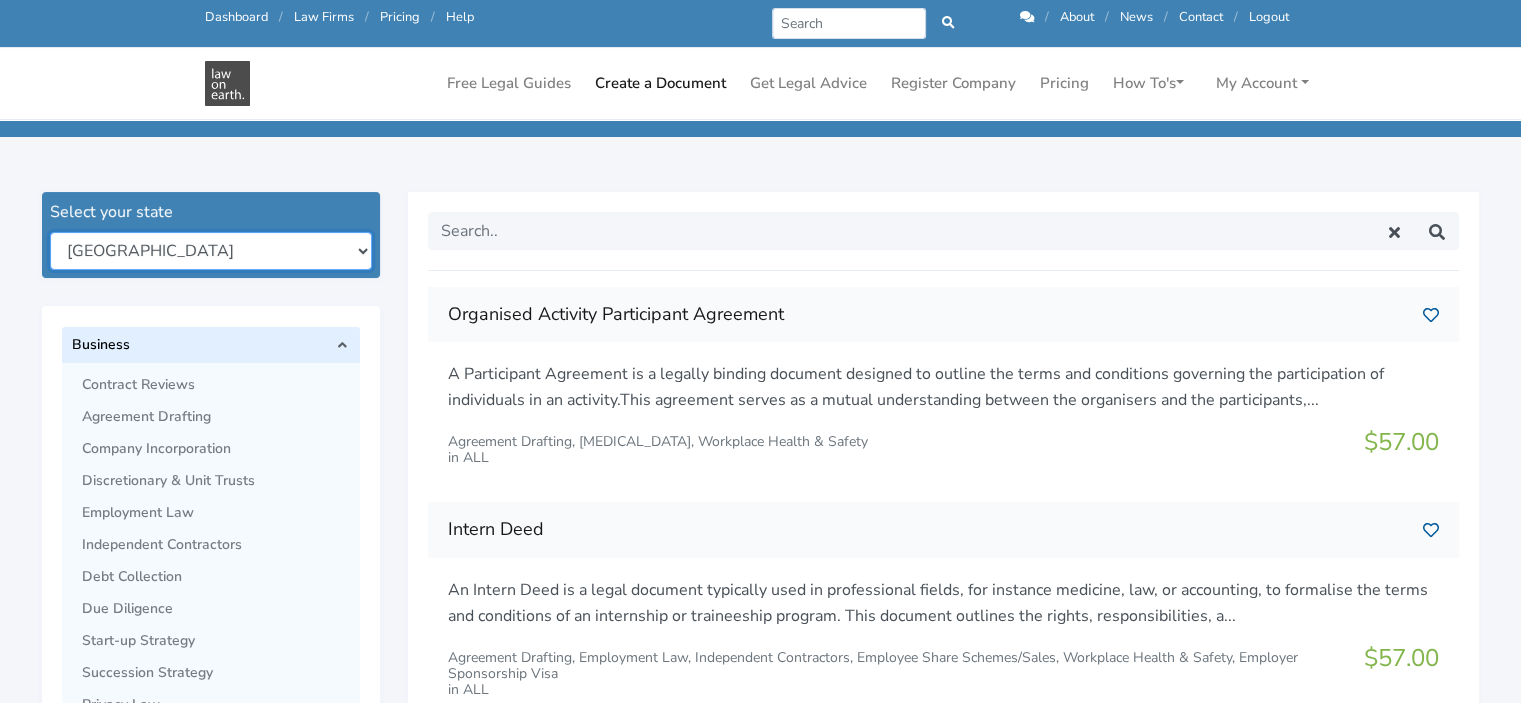 click on "New South Wales
Queensland
South Australia
Tasmania
Victoria
Western Australia
Australian Capital Territory
Northern Territory
All
States & Territories" at bounding box center (211, 251) 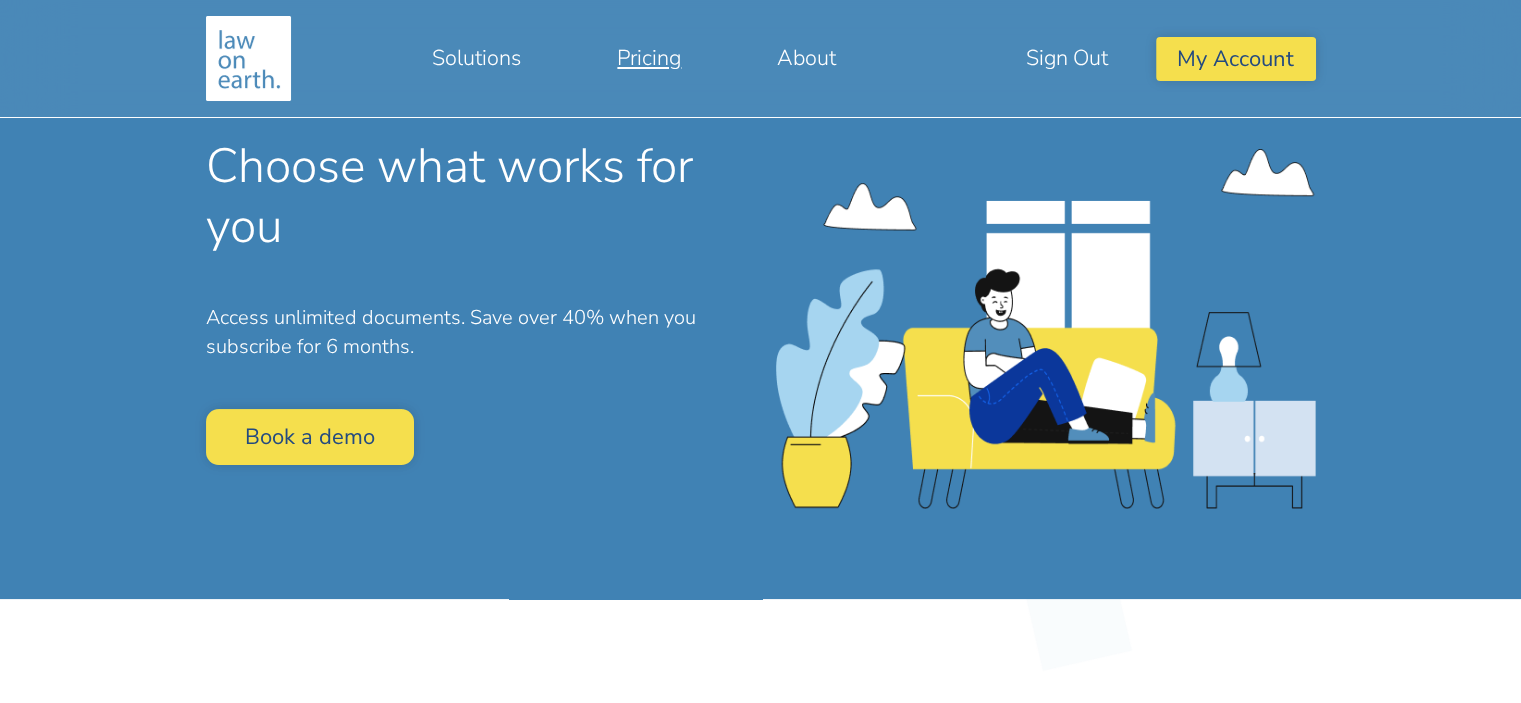 scroll, scrollTop: 0, scrollLeft: 0, axis: both 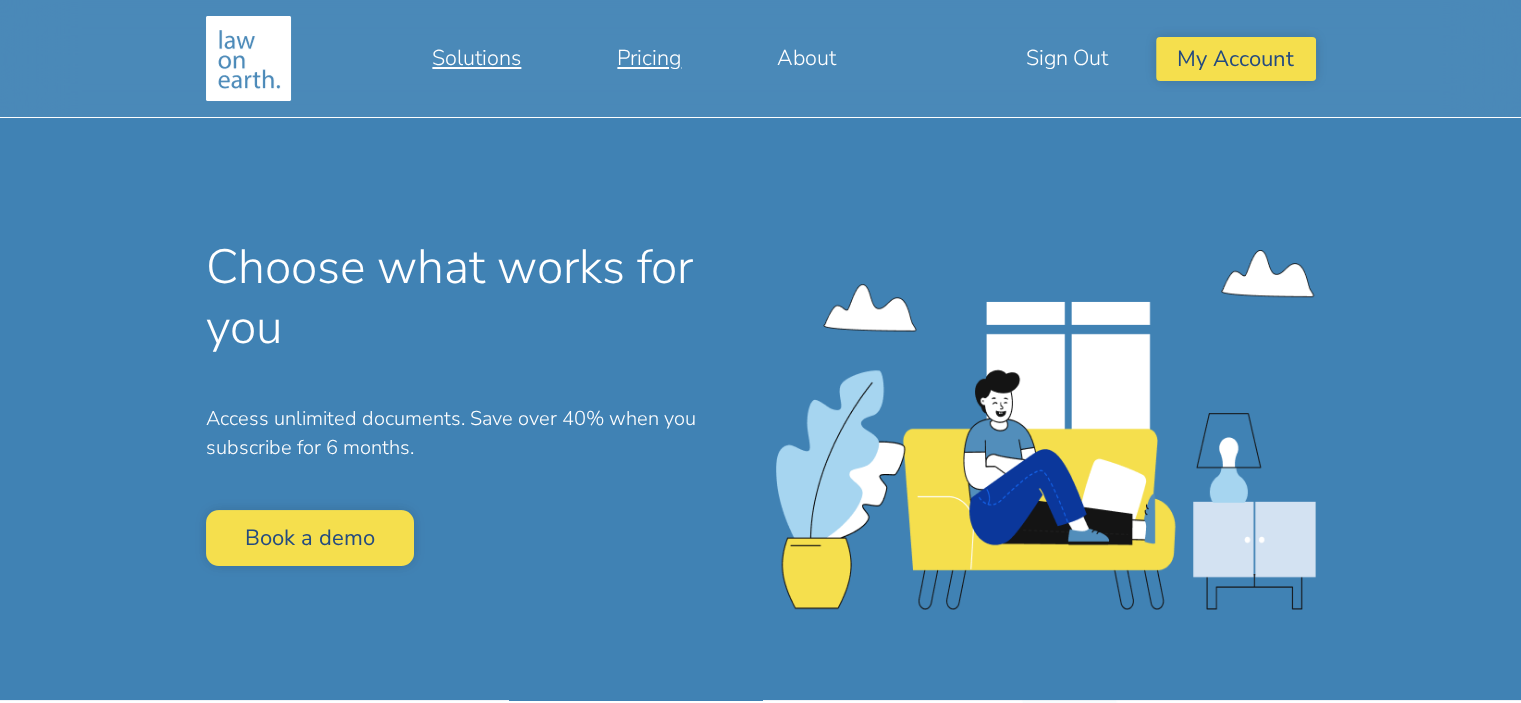 click on "Solutions" at bounding box center (476, 58) 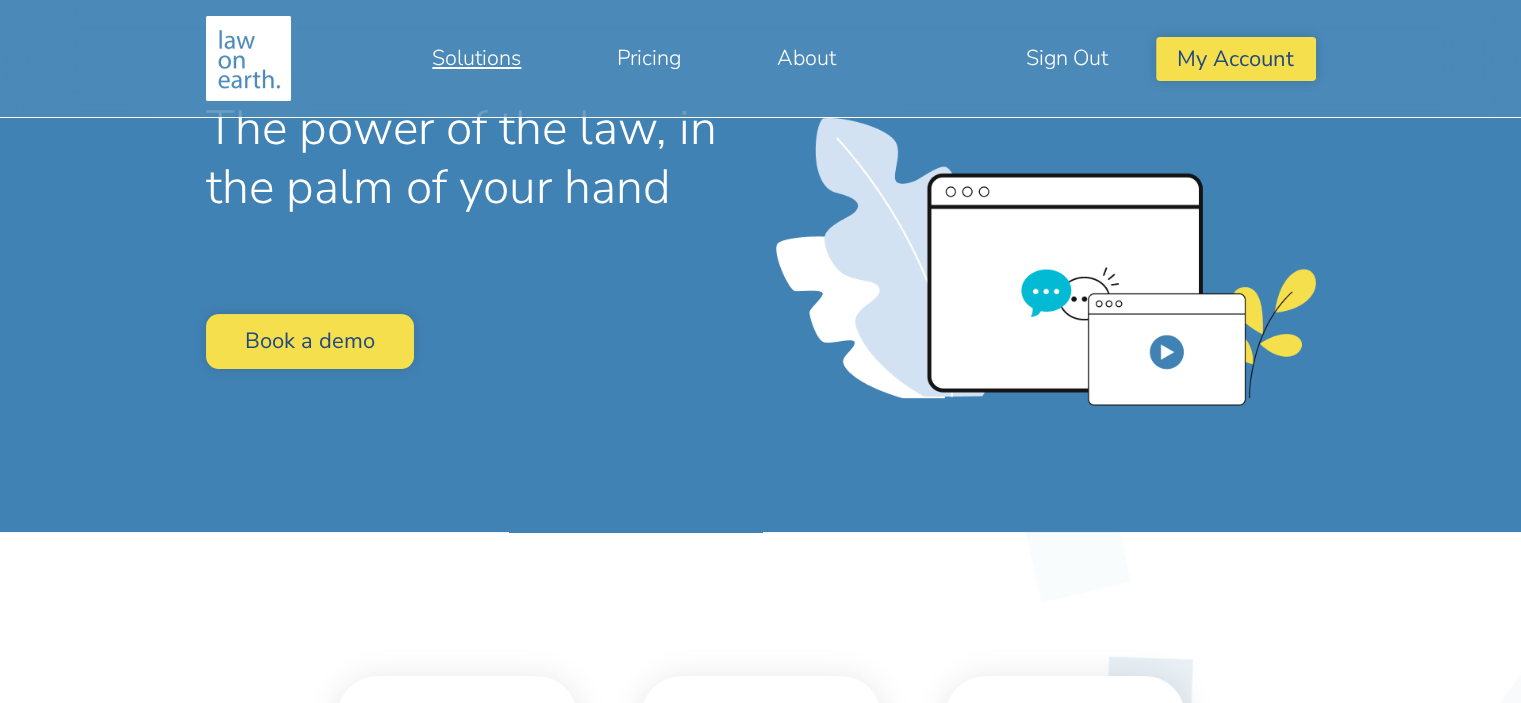 scroll, scrollTop: 0, scrollLeft: 0, axis: both 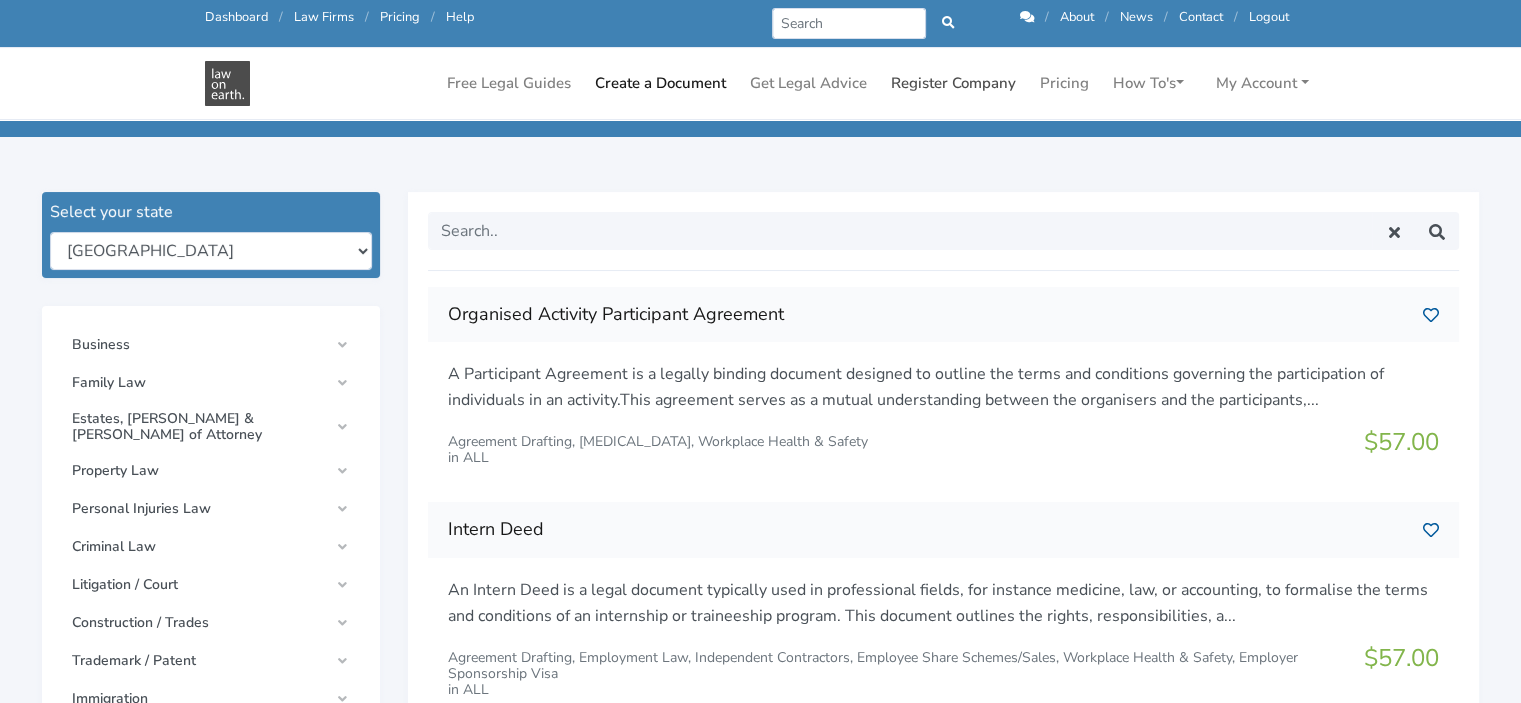 click on "Register Company" at bounding box center [953, 83] 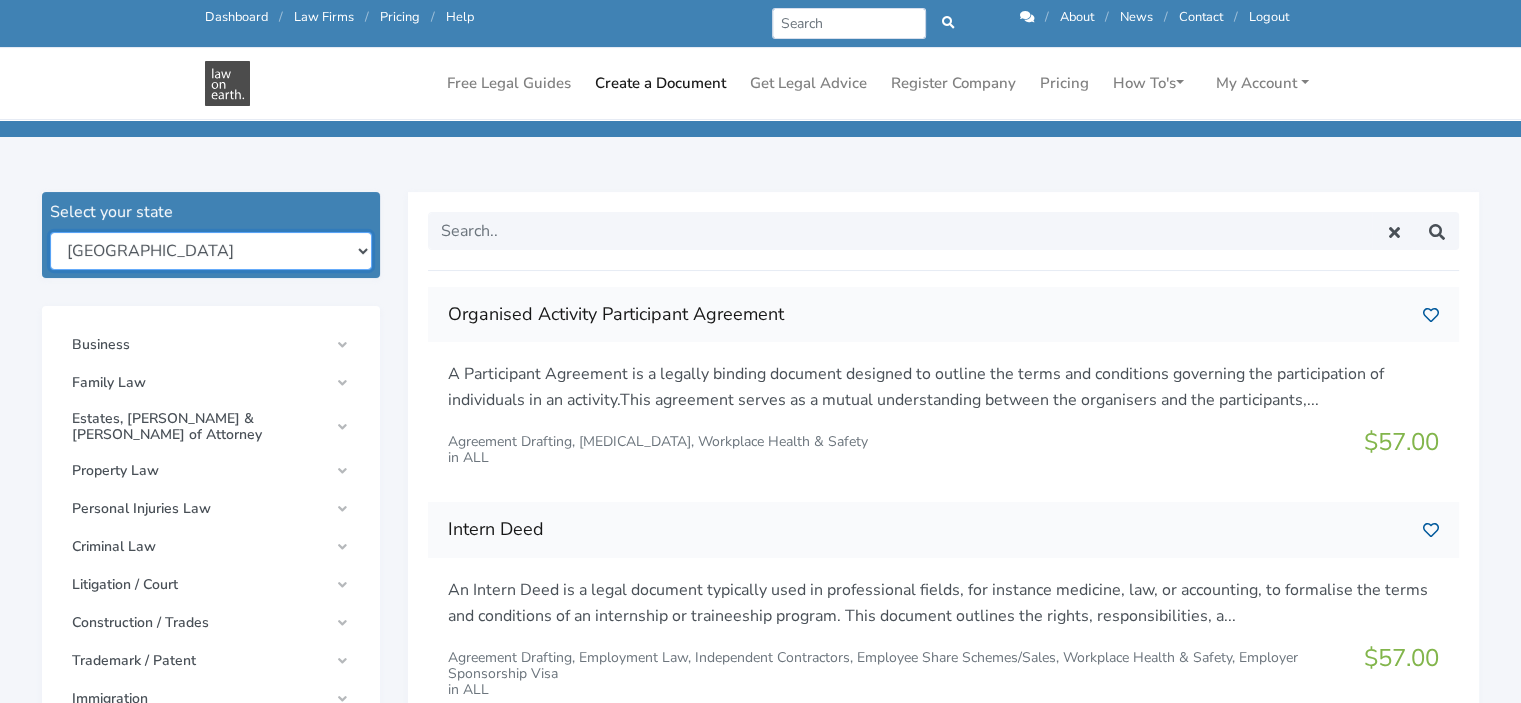 click on "New South Wales
Queensland
South Australia
Tasmania
Victoria
Western Australia
Australian Capital Territory
Northern Territory
All
States & Territories" at bounding box center (211, 251) 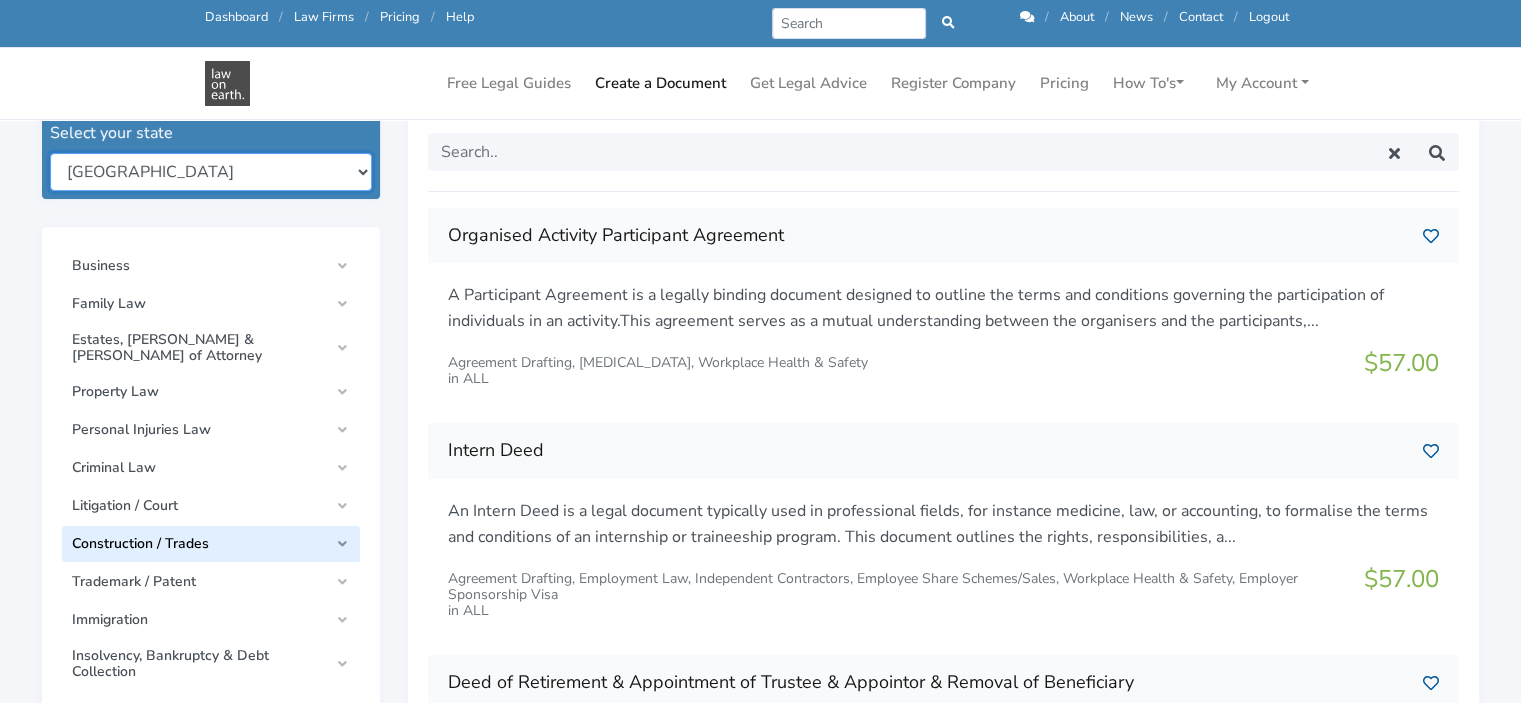 scroll, scrollTop: 300, scrollLeft: 0, axis: vertical 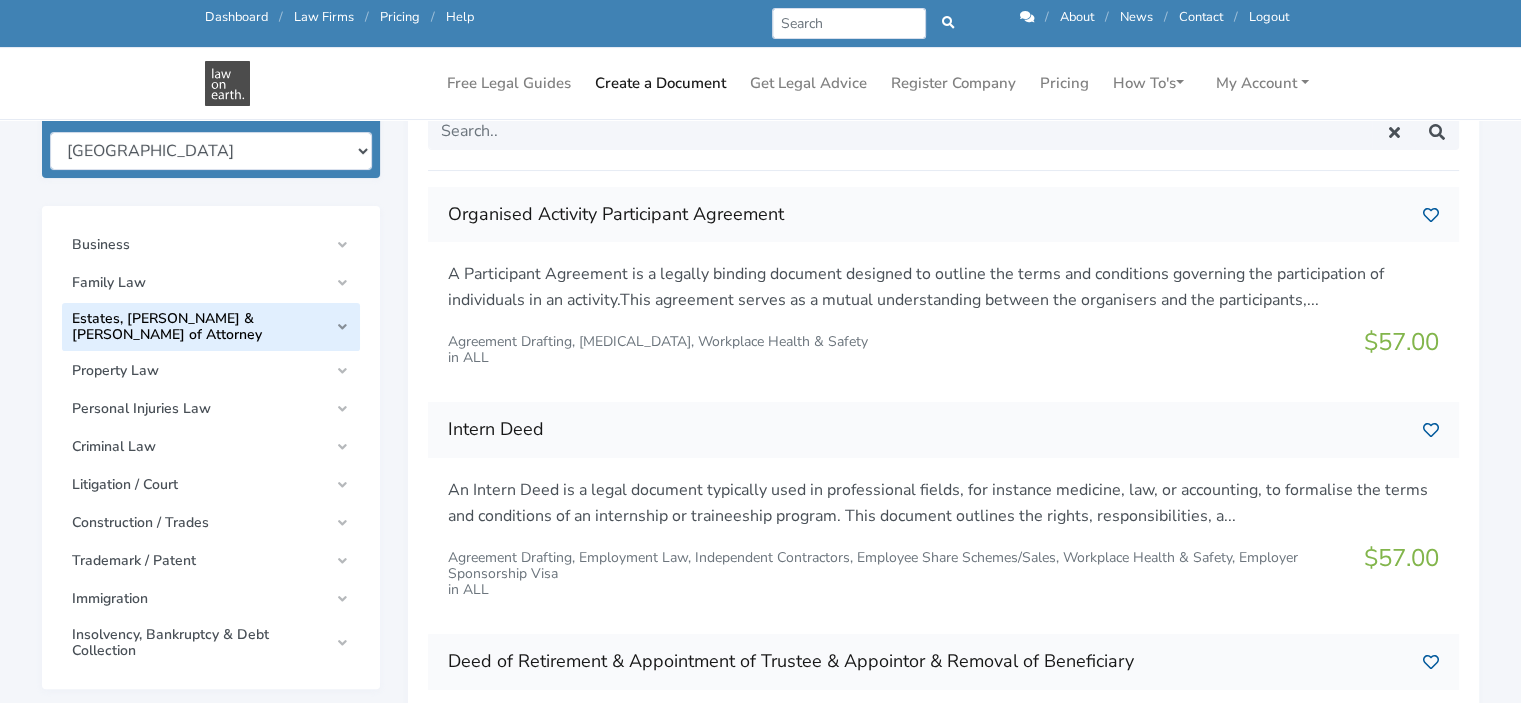 click on "Estates, Wills & Powers of Attorney" at bounding box center (211, 327) 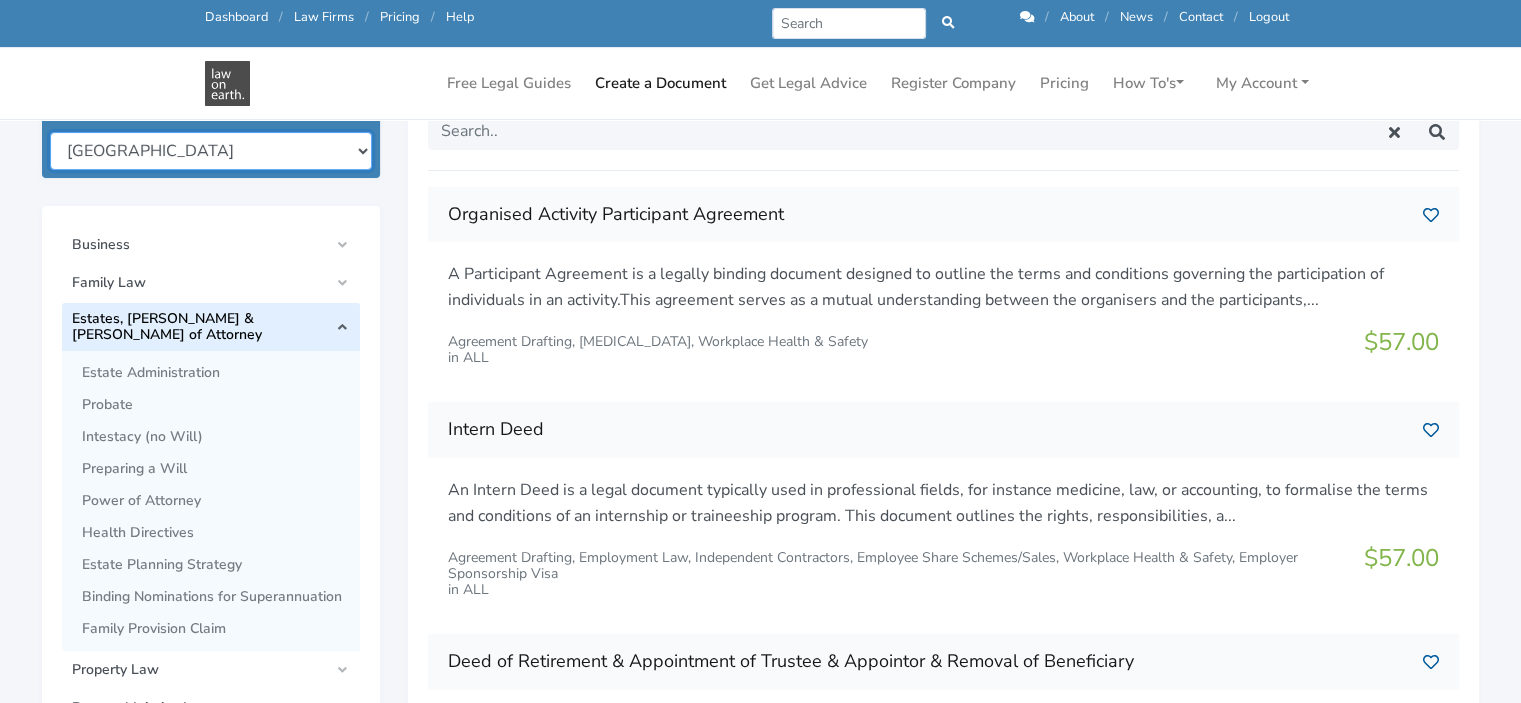 click on "New South Wales
Queensland
South Australia
Tasmania
Victoria
Western Australia
Australian Capital Territory
Northern Territory
All
States & Territories" at bounding box center (211, 151) 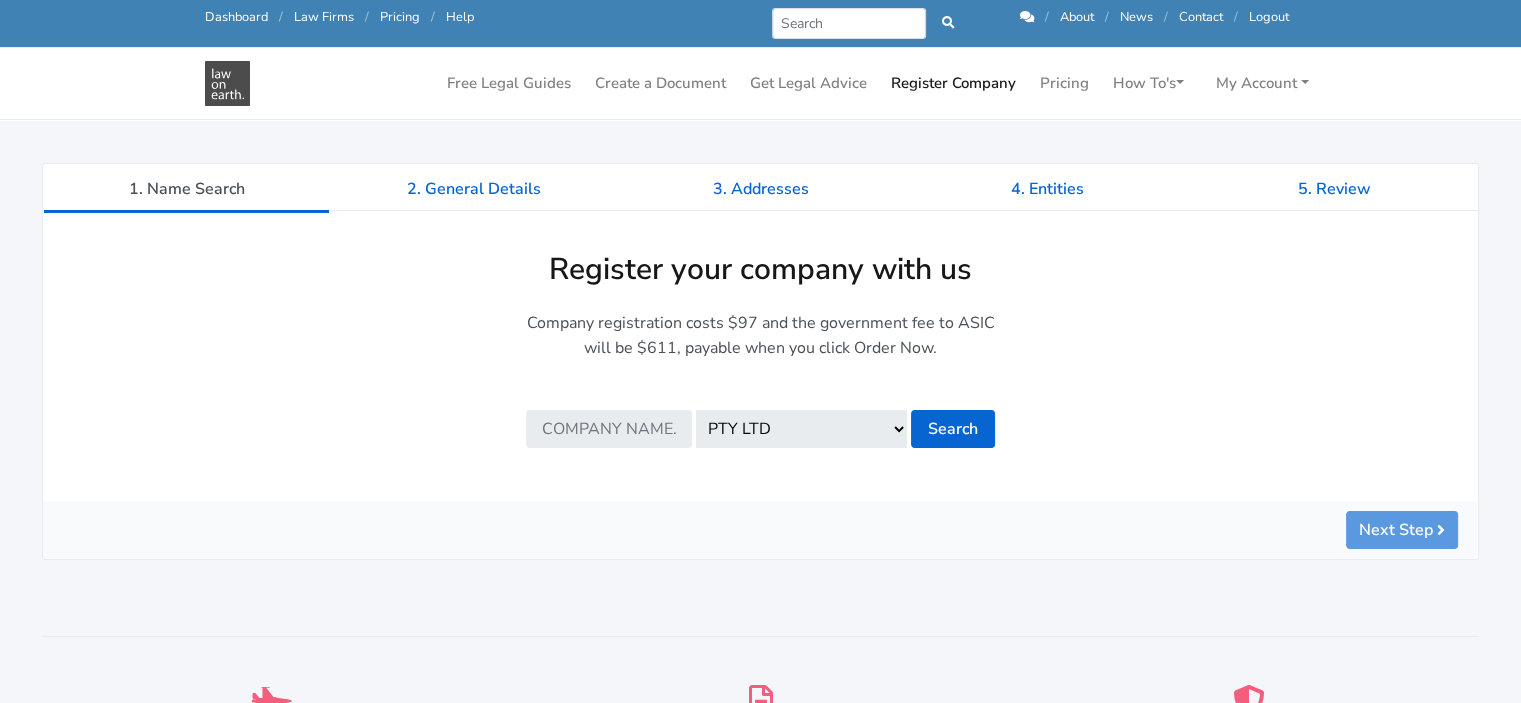 scroll, scrollTop: 200, scrollLeft: 0, axis: vertical 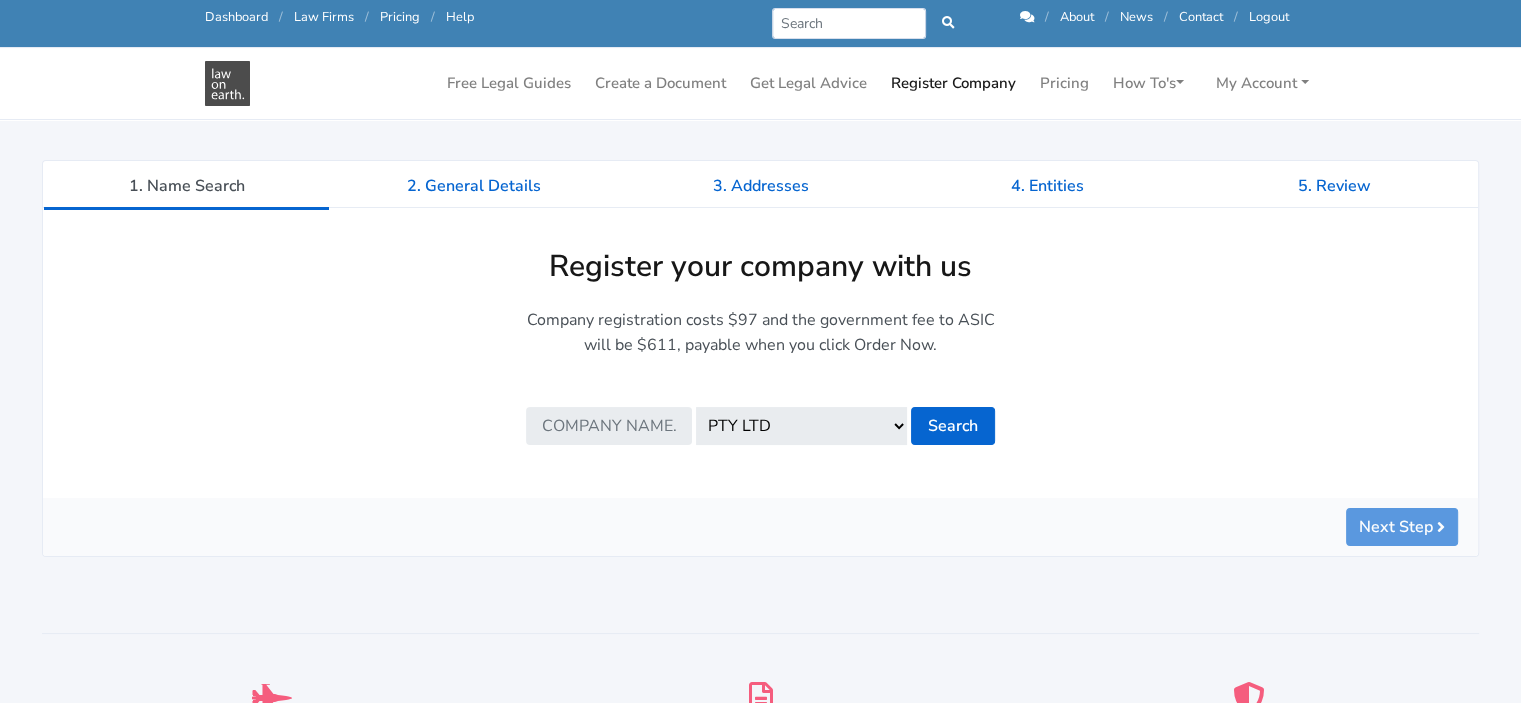 click at bounding box center [609, 426] 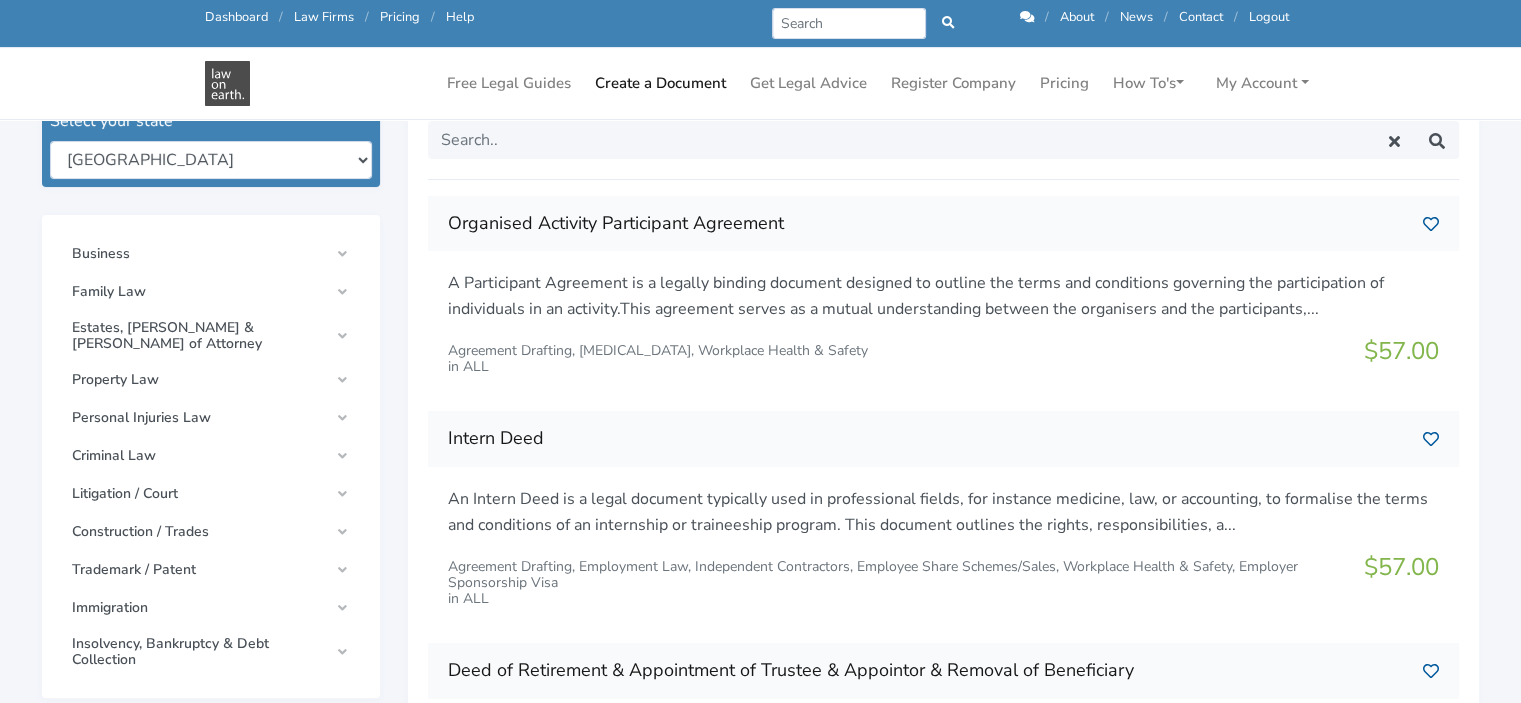 scroll, scrollTop: 300, scrollLeft: 0, axis: vertical 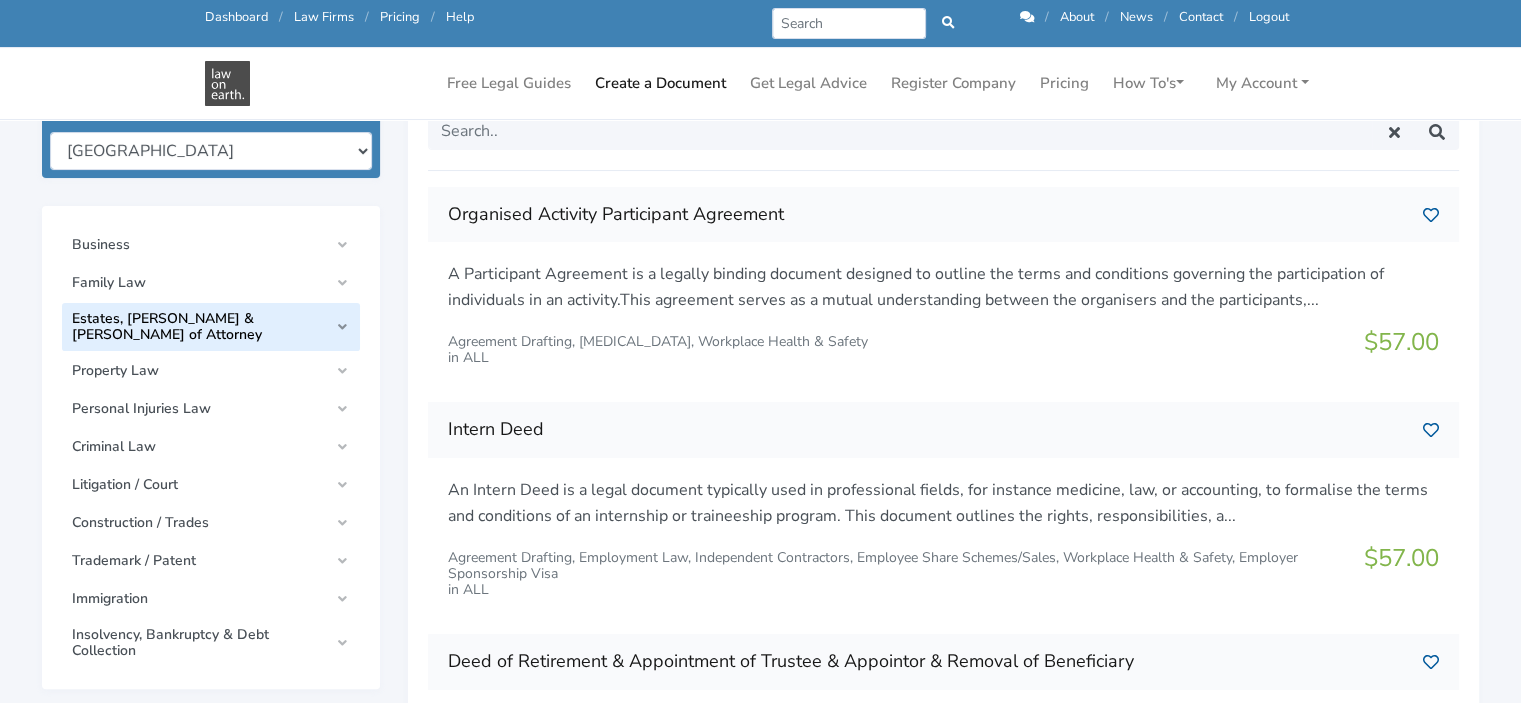 click on "Estates, [PERSON_NAME] & [PERSON_NAME] of Attorney" at bounding box center [200, 327] 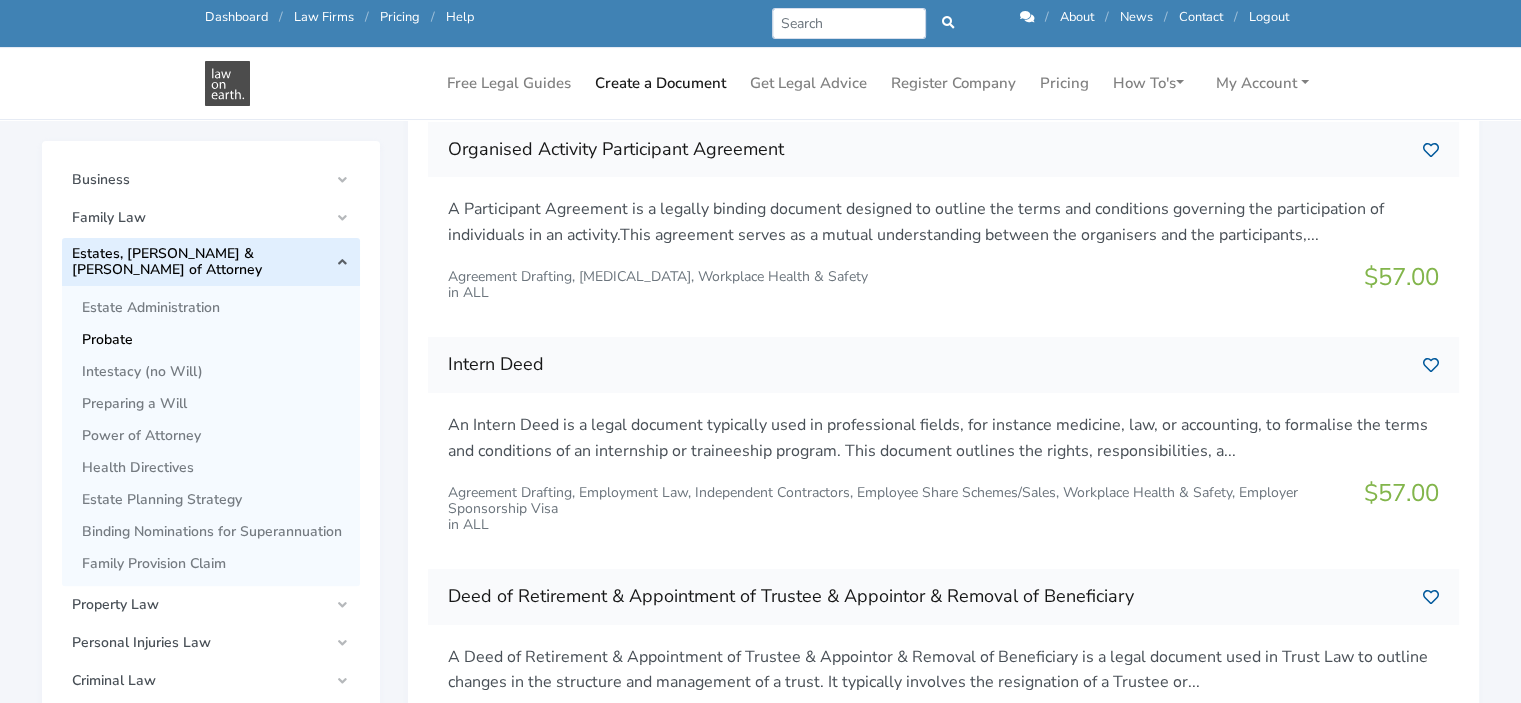 scroll, scrollTop: 400, scrollLeft: 0, axis: vertical 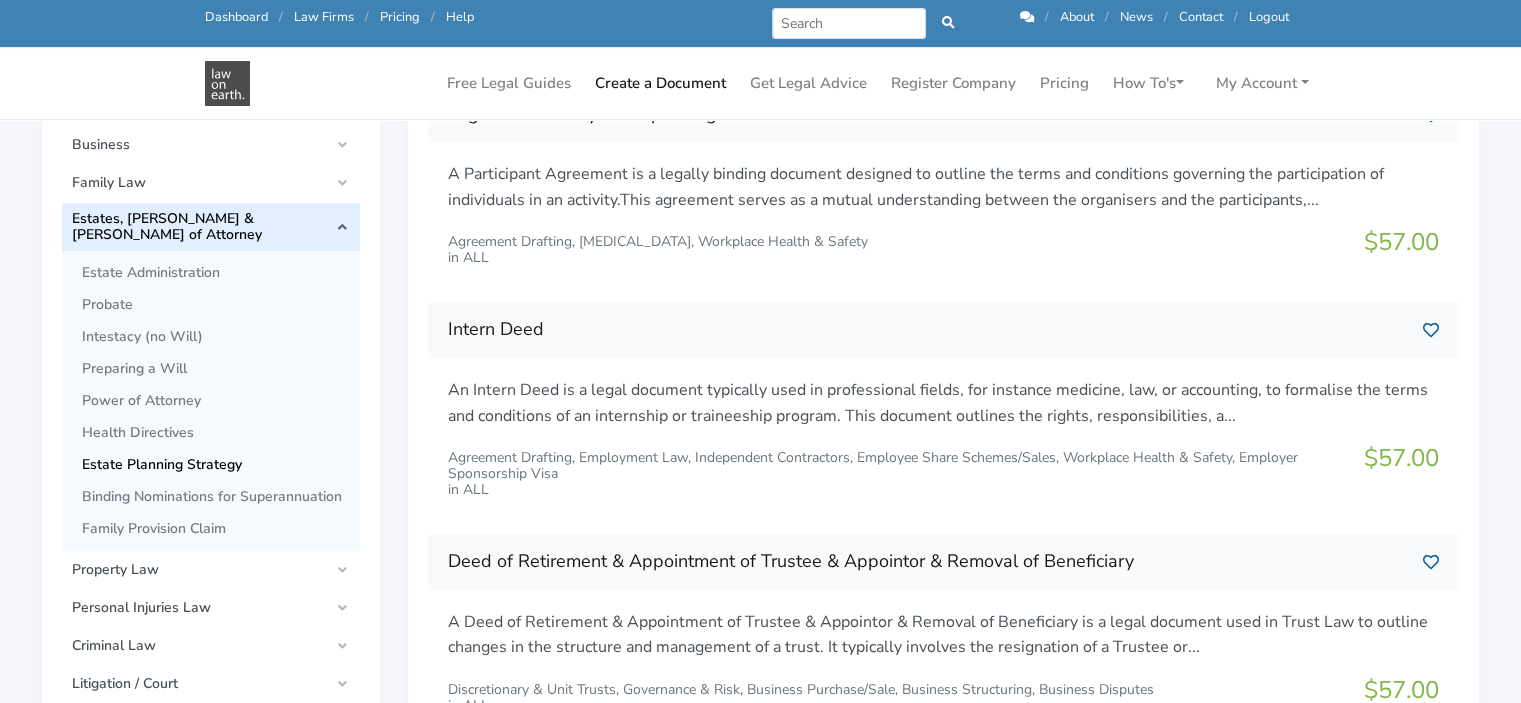 click on "Estate Planning Strategy" at bounding box center [216, 465] 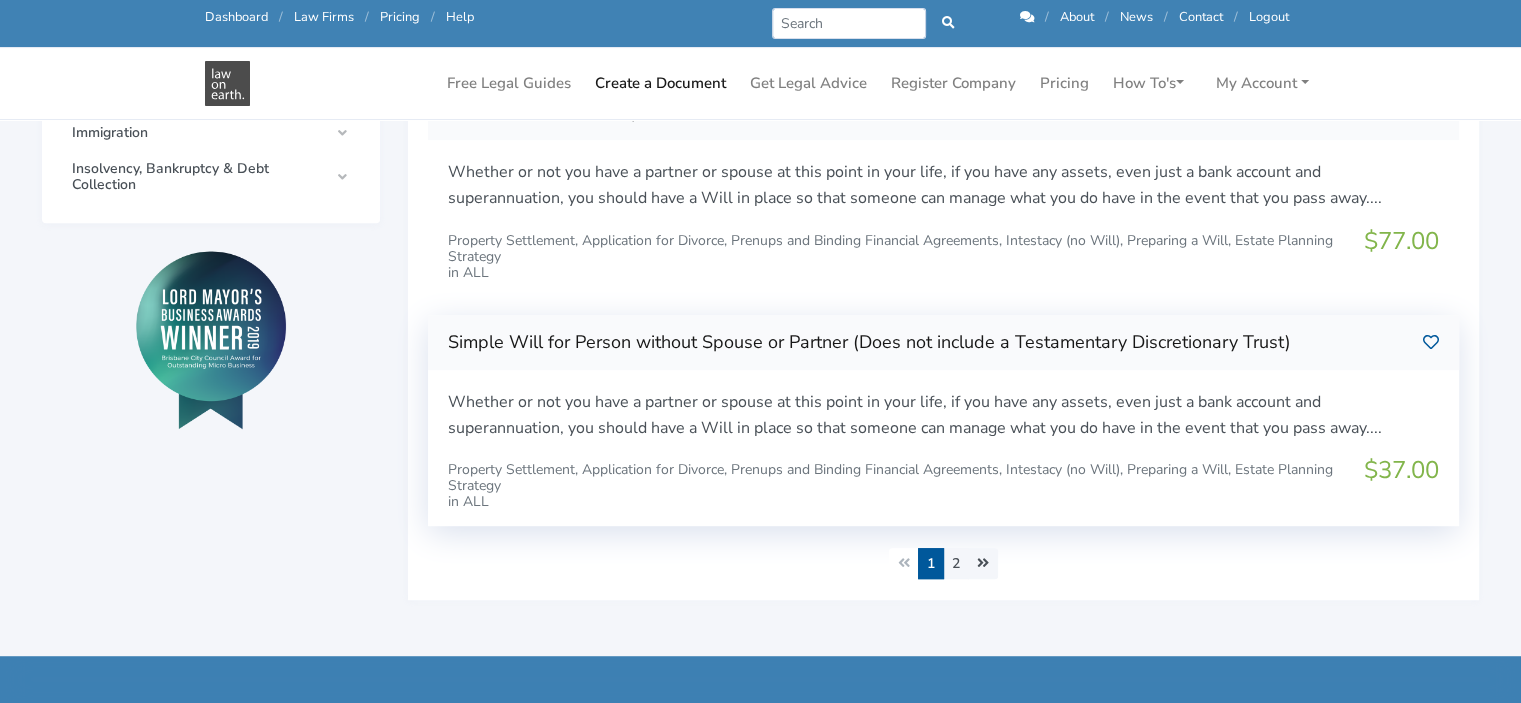 scroll, scrollTop: 1100, scrollLeft: 0, axis: vertical 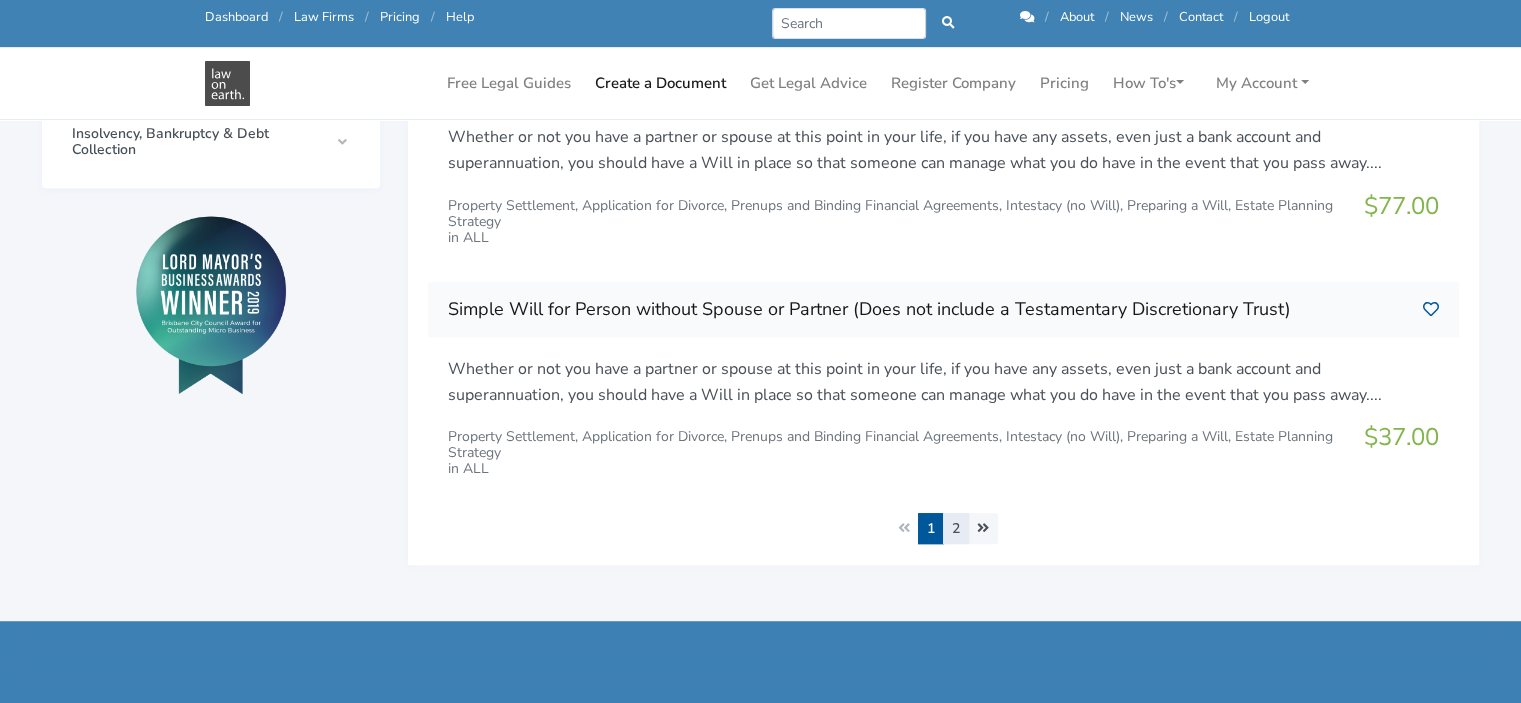 click on "2" at bounding box center [956, 528] 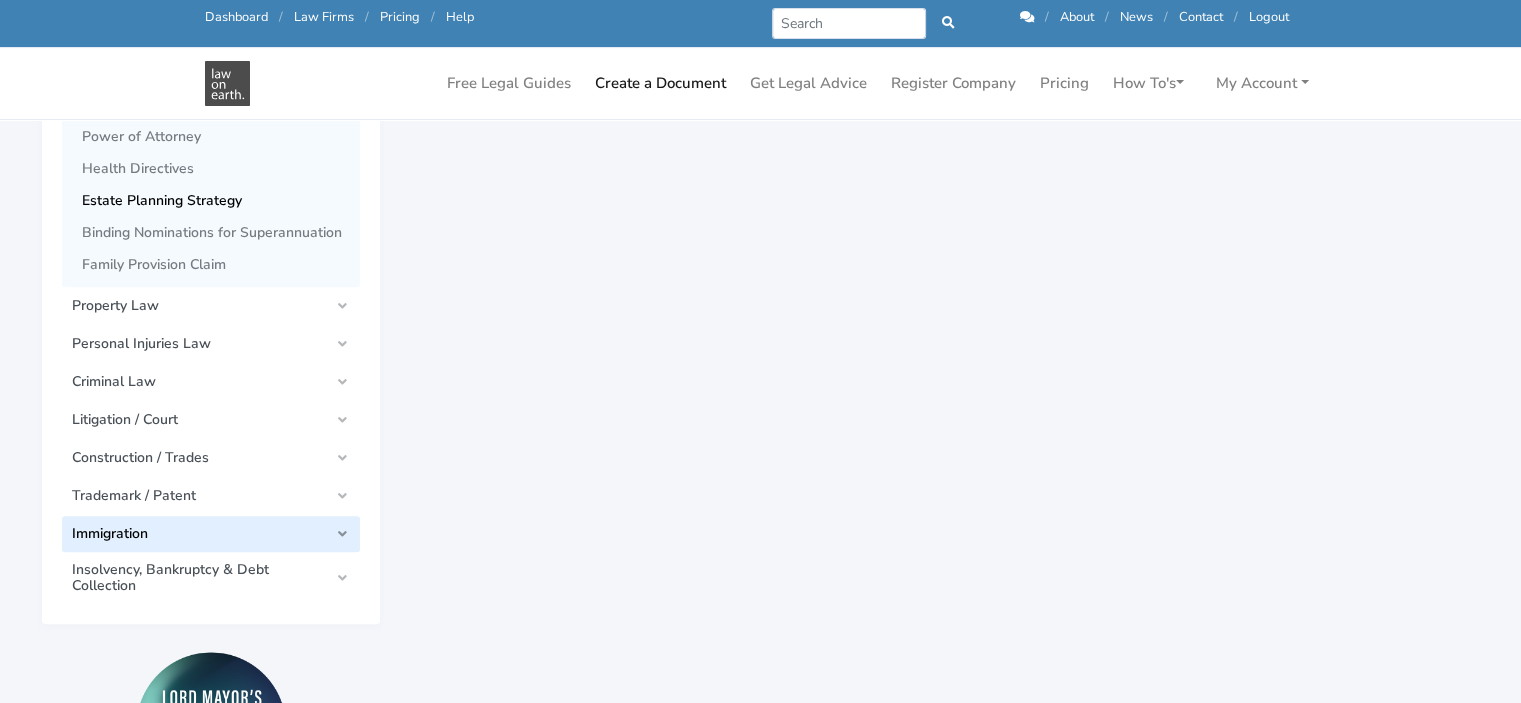 scroll, scrollTop: 700, scrollLeft: 0, axis: vertical 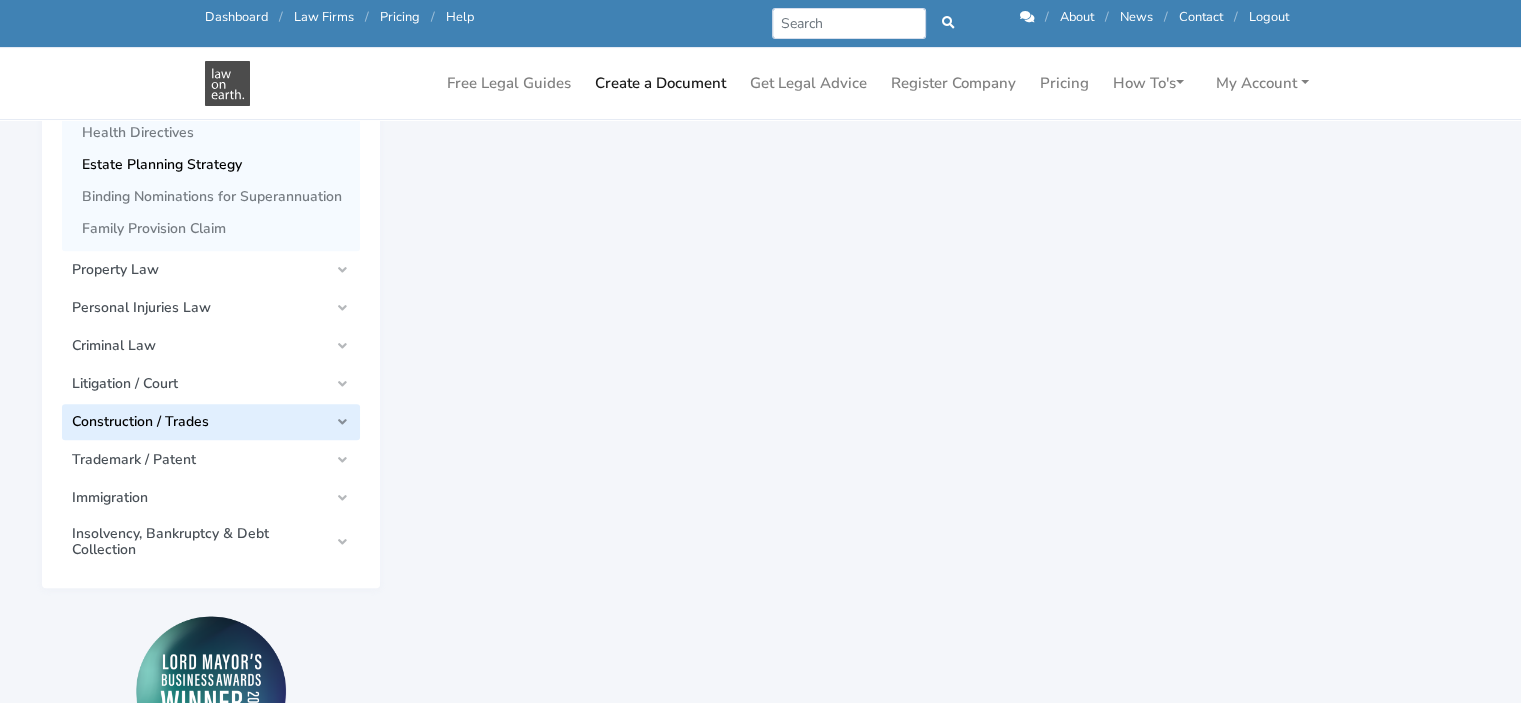 click on "Construction / Trades" at bounding box center (211, 422) 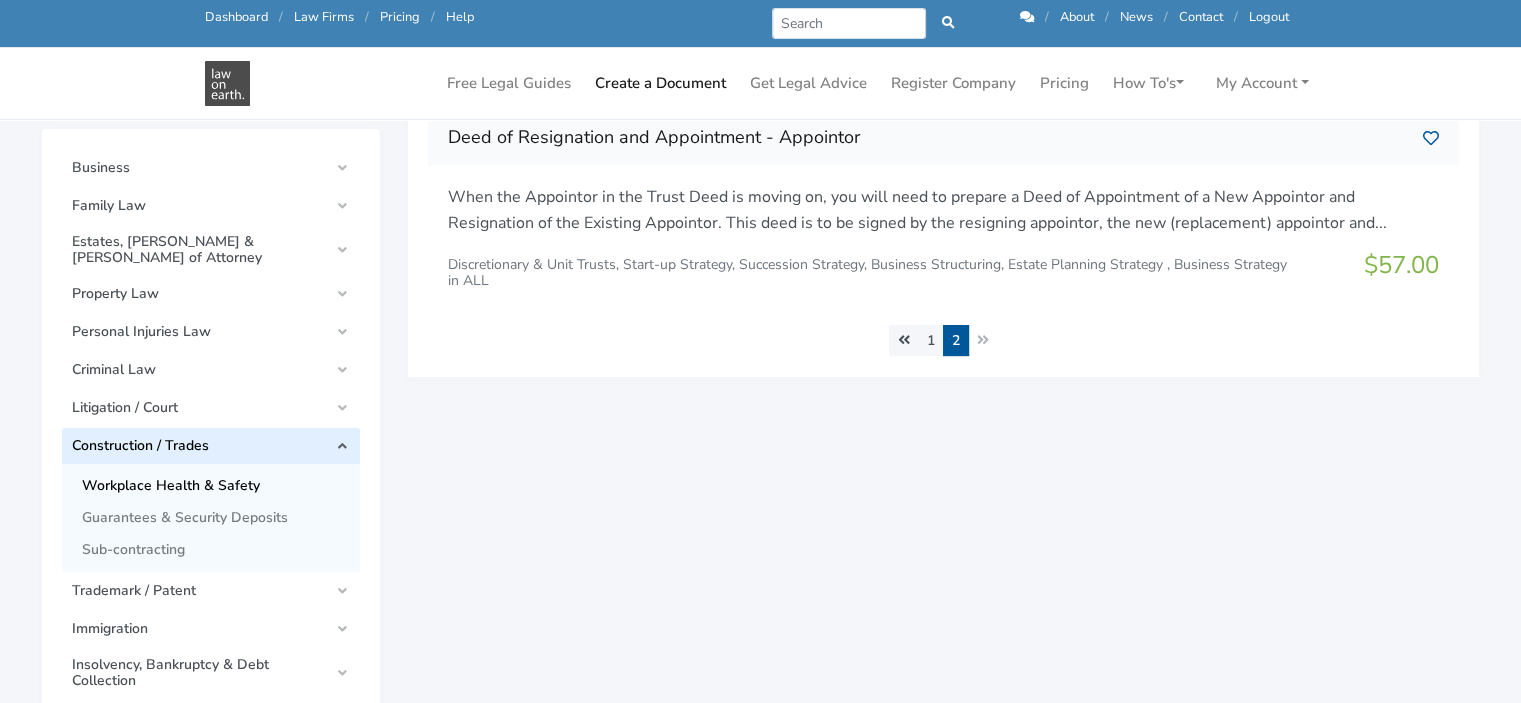 scroll, scrollTop: 500, scrollLeft: 0, axis: vertical 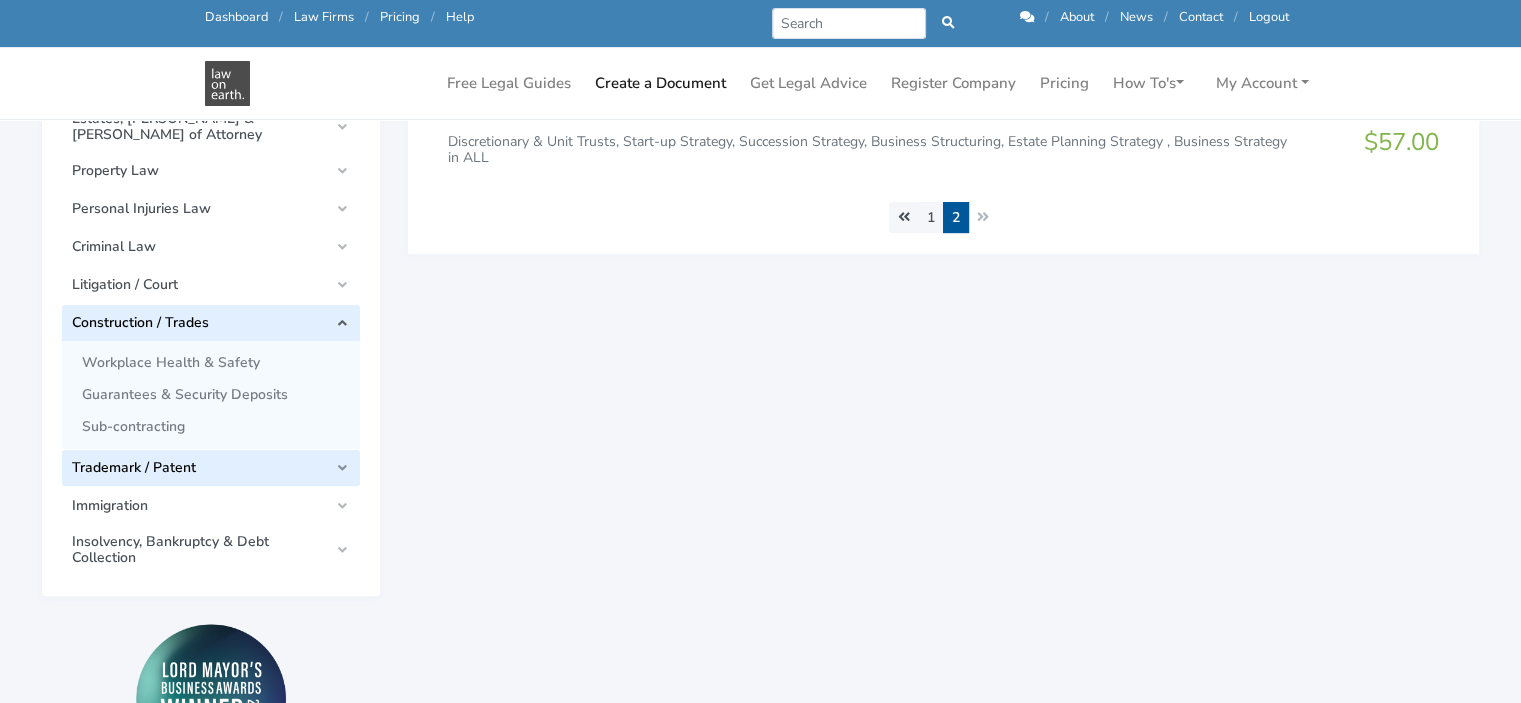 click on "Trademark / Patent" at bounding box center [211, 468] 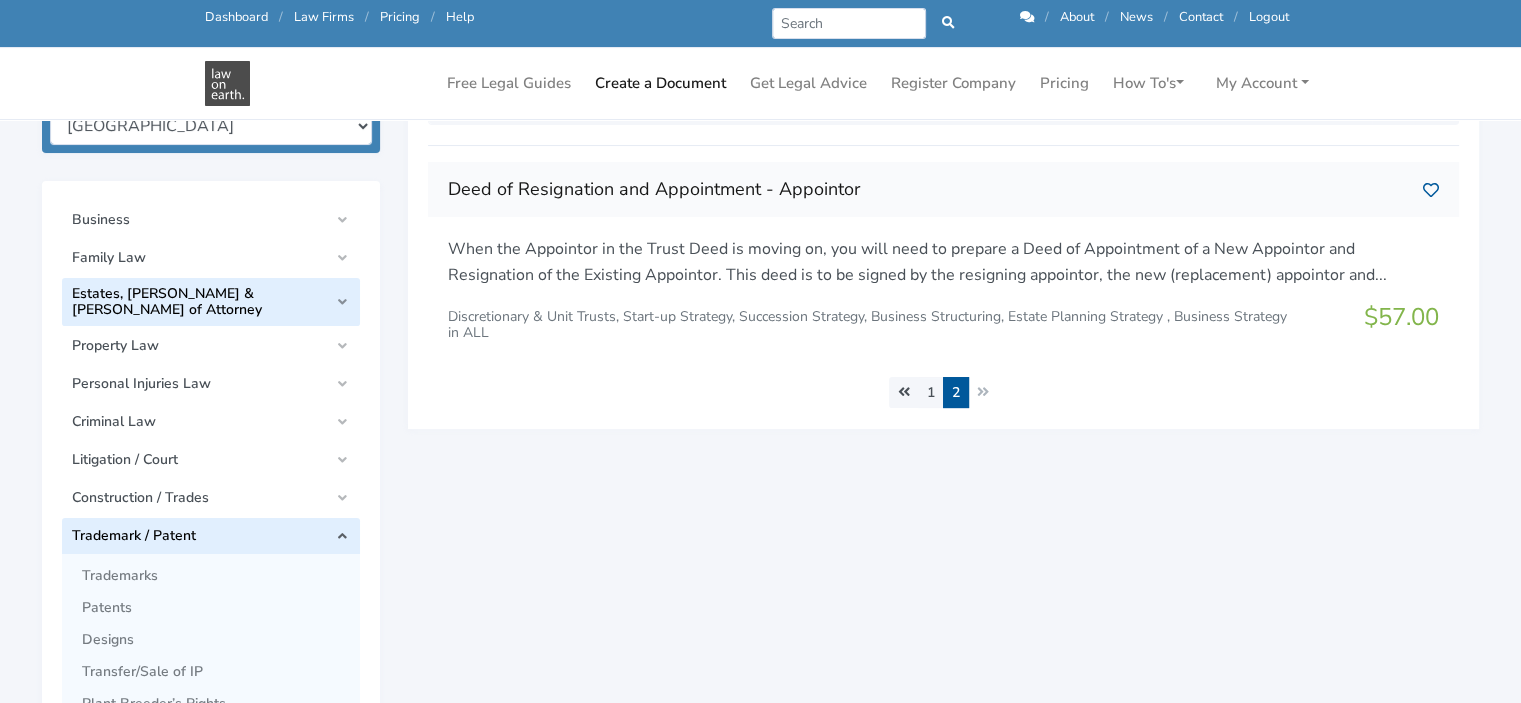 scroll, scrollTop: 400, scrollLeft: 0, axis: vertical 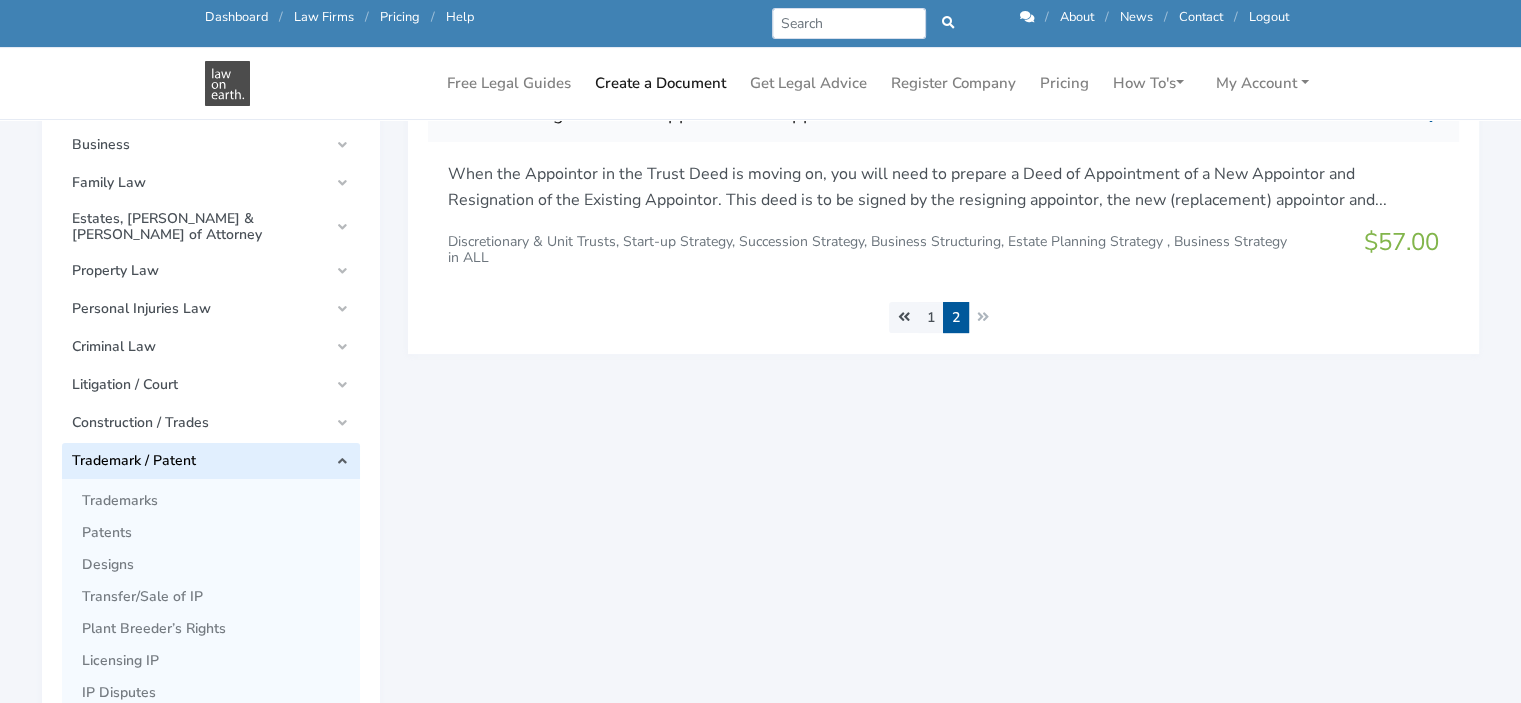 click on "Trademark / Patent" at bounding box center [211, 461] 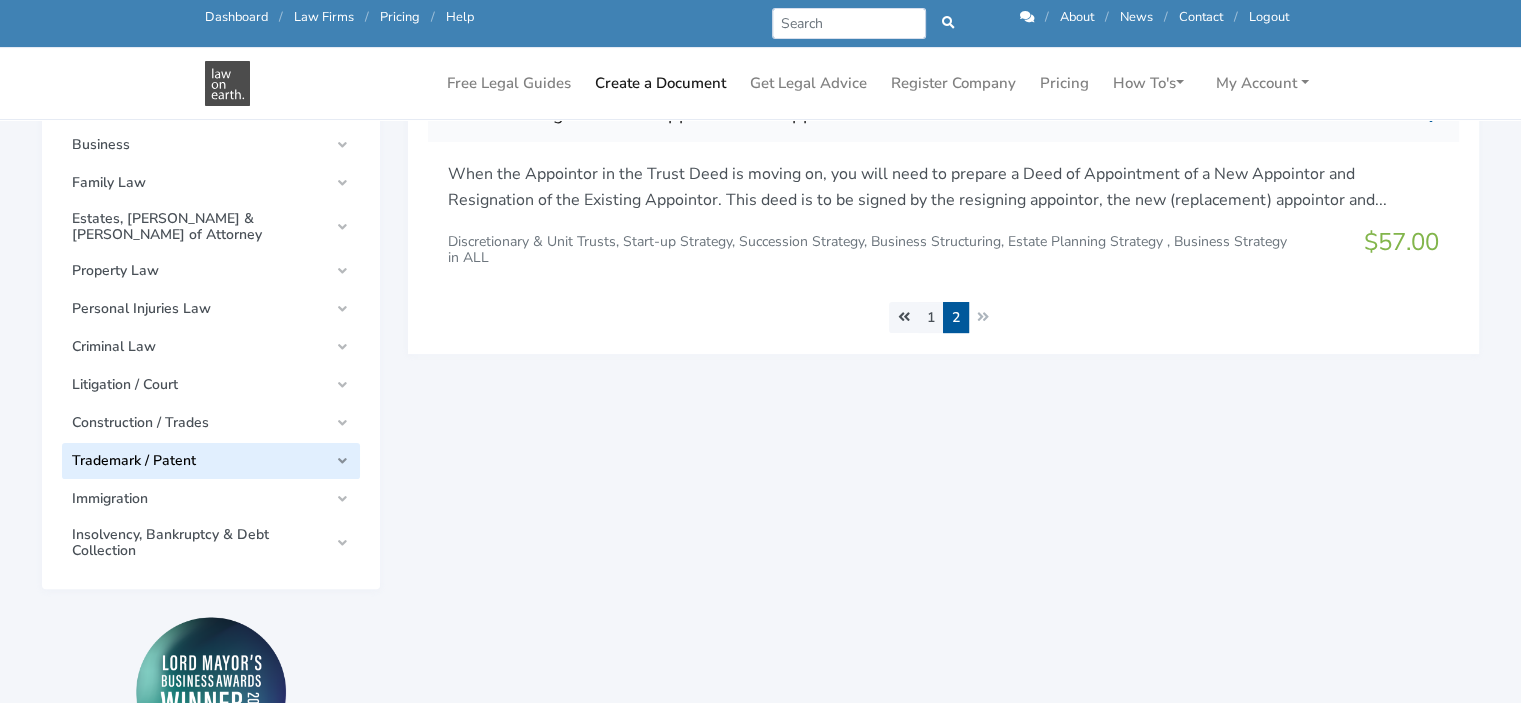 click on "Trademark / Patent" at bounding box center (211, 461) 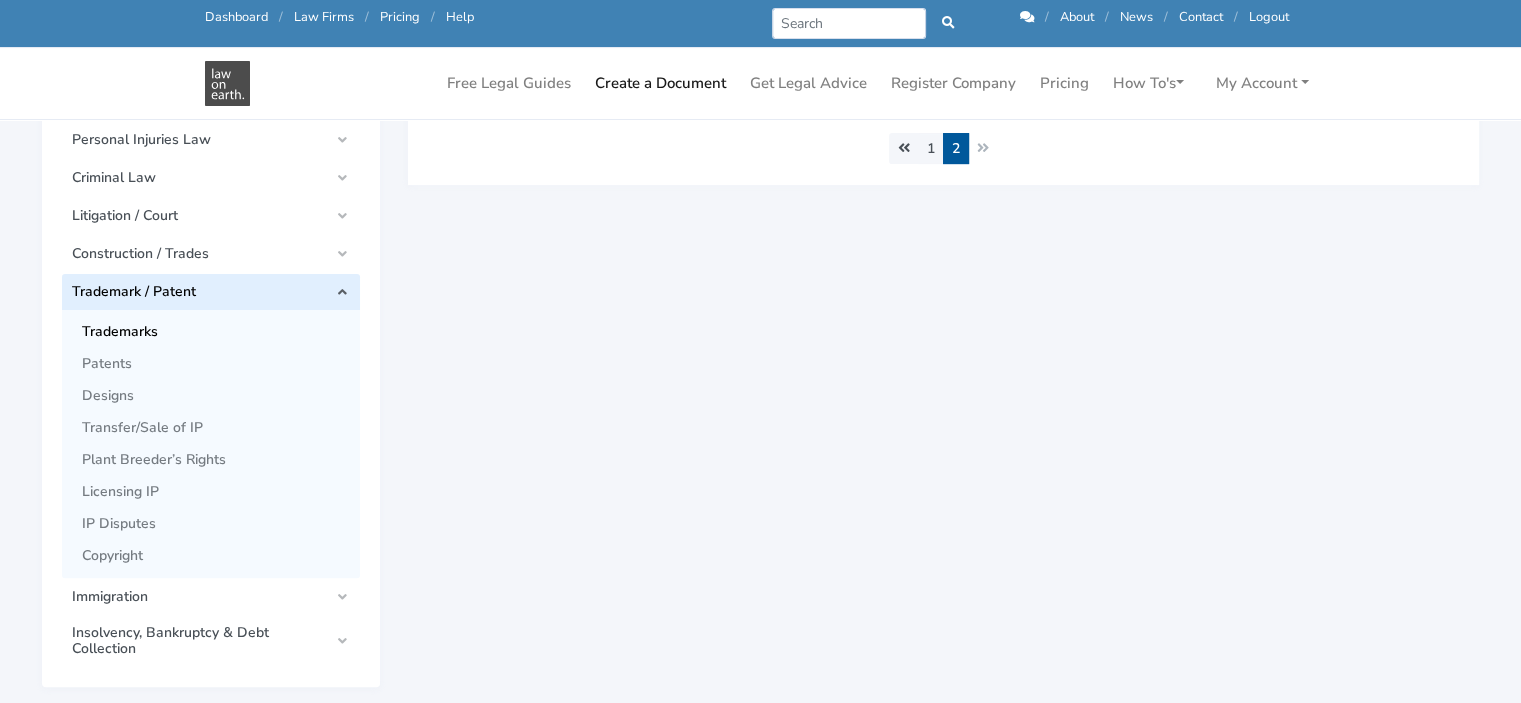 scroll, scrollTop: 600, scrollLeft: 0, axis: vertical 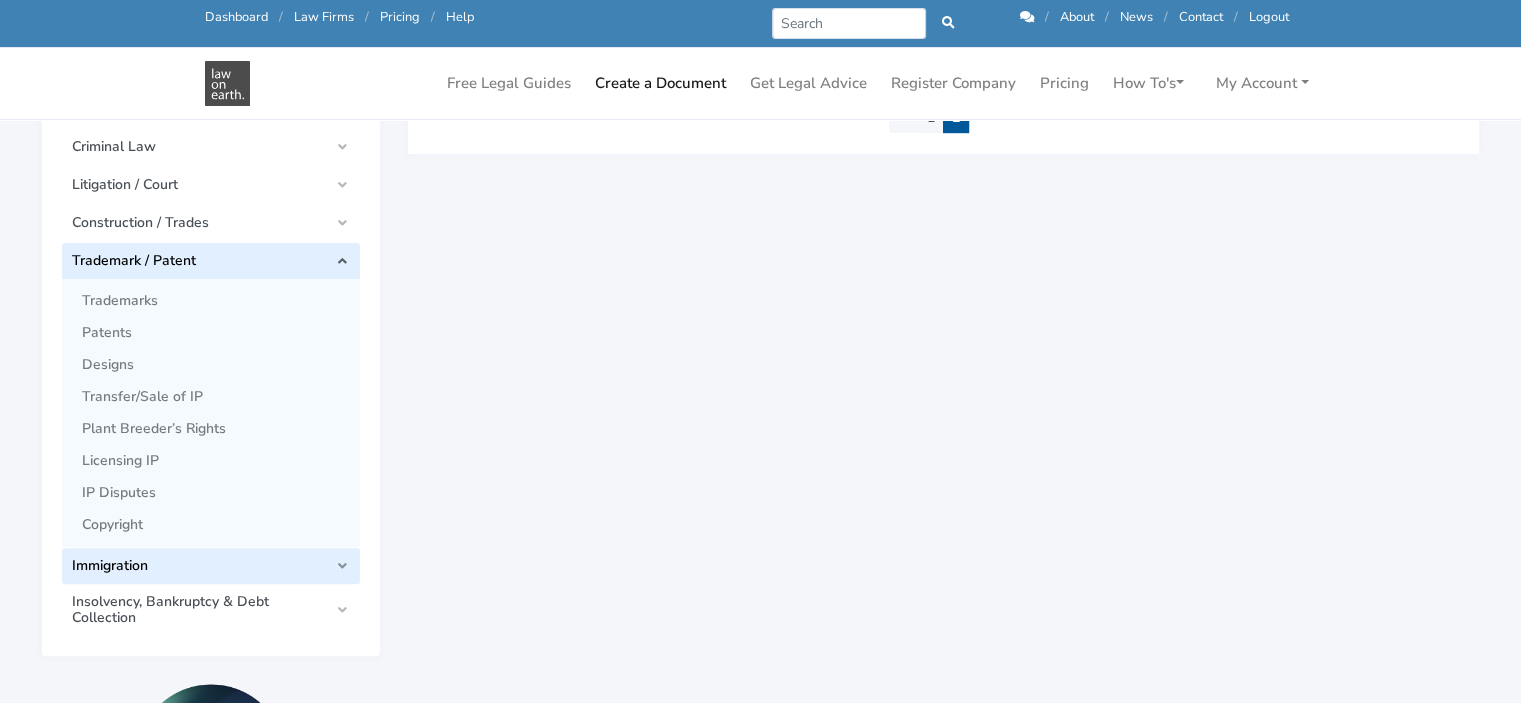 click on "Immigration" at bounding box center [211, 566] 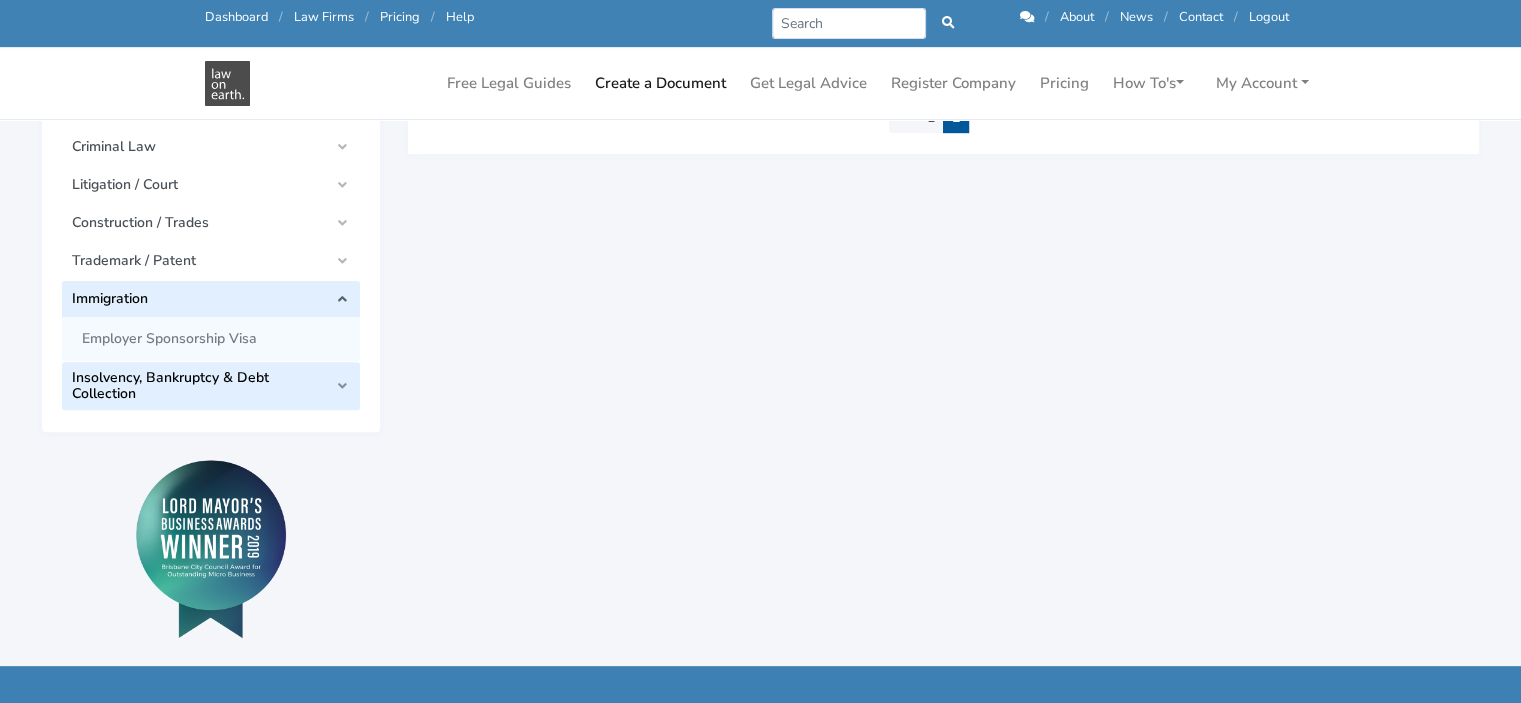 click on "Insolvency, Bankruptcy & Debt Collection" at bounding box center (211, 386) 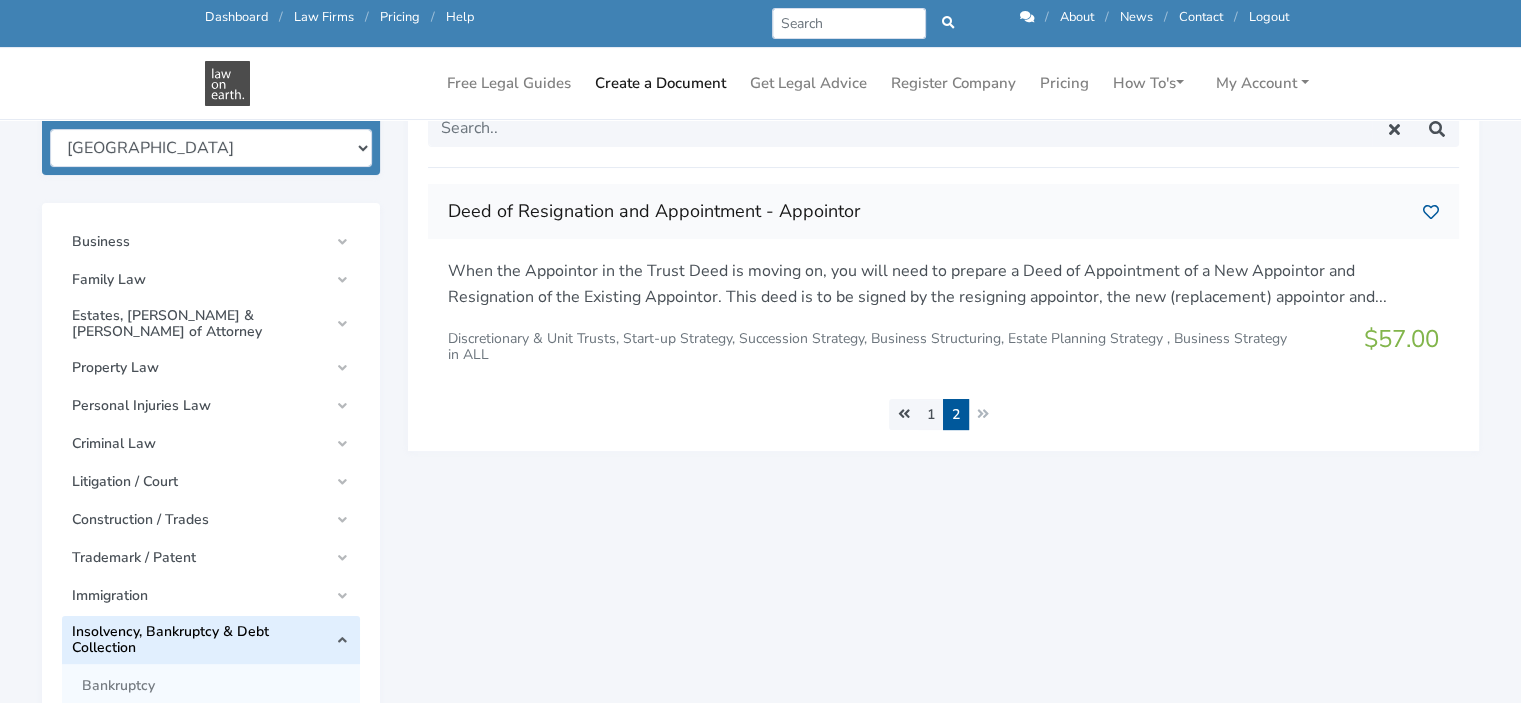 scroll, scrollTop: 200, scrollLeft: 0, axis: vertical 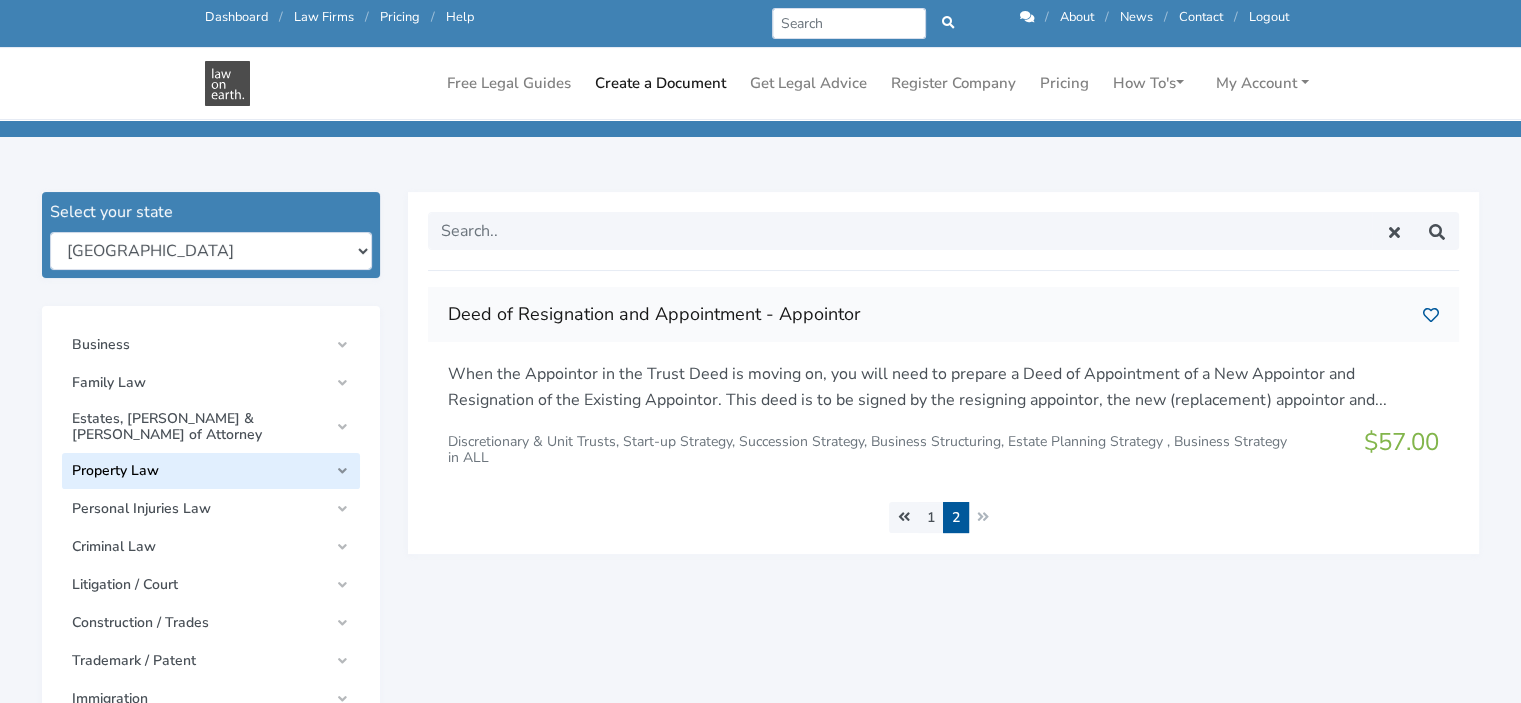 click on "Property Law" at bounding box center (211, 471) 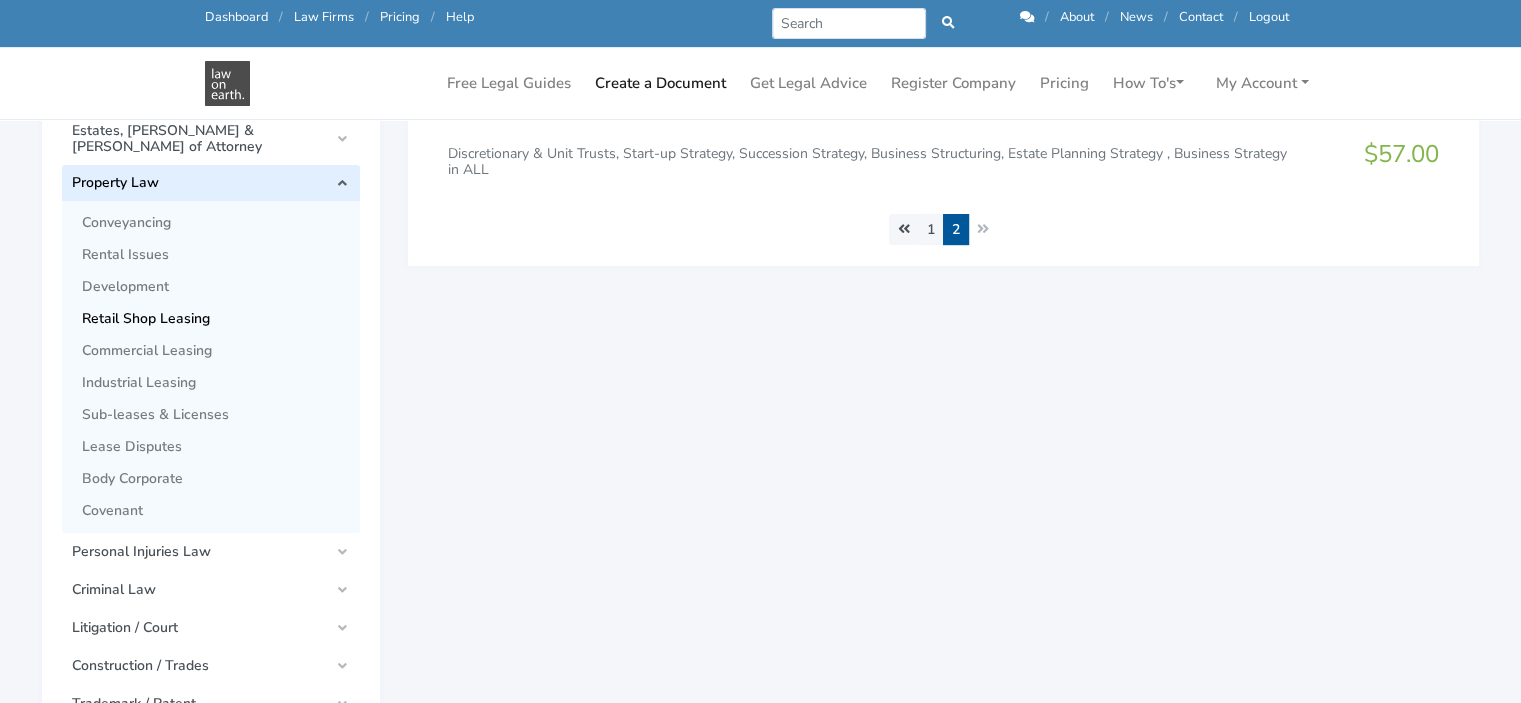 scroll, scrollTop: 500, scrollLeft: 0, axis: vertical 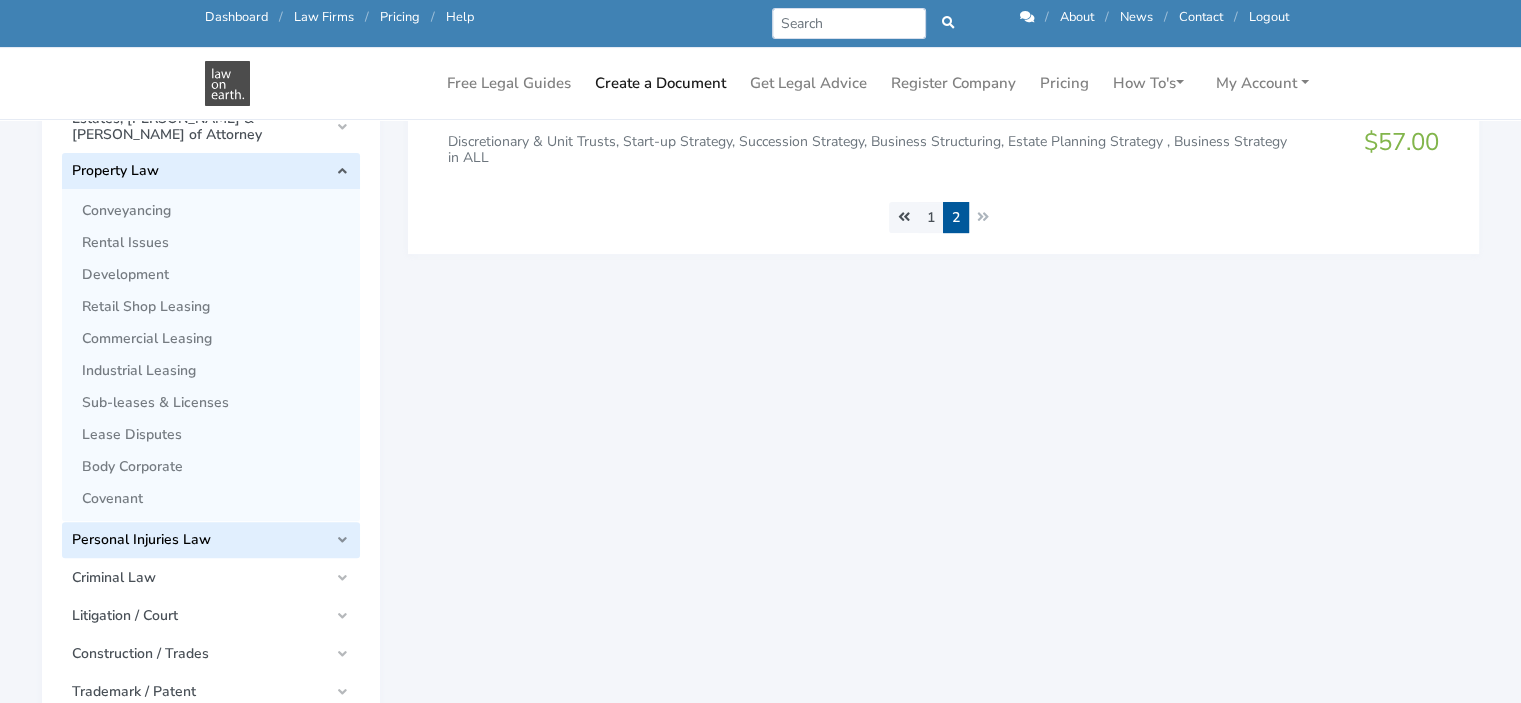 click on "Personal Injuries Law" at bounding box center (211, 540) 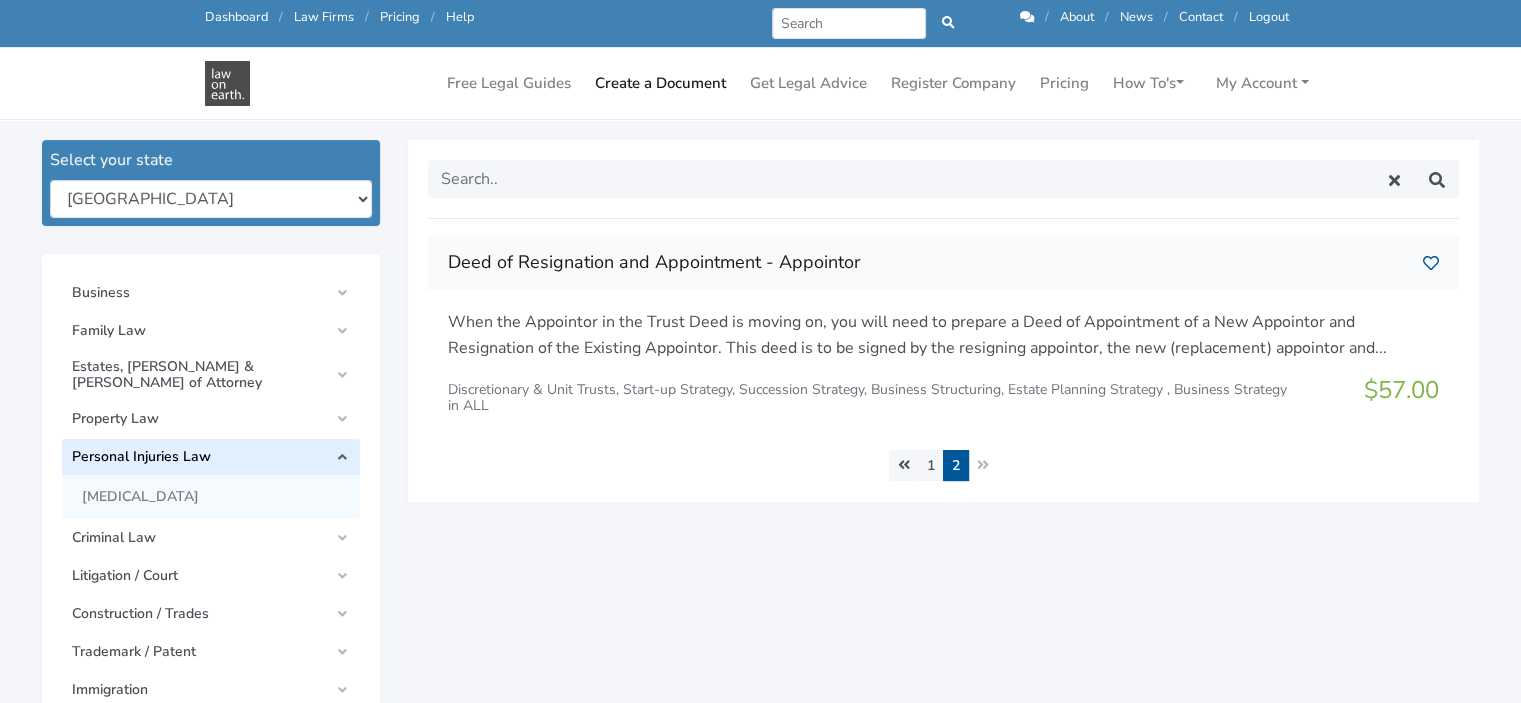 scroll, scrollTop: 200, scrollLeft: 0, axis: vertical 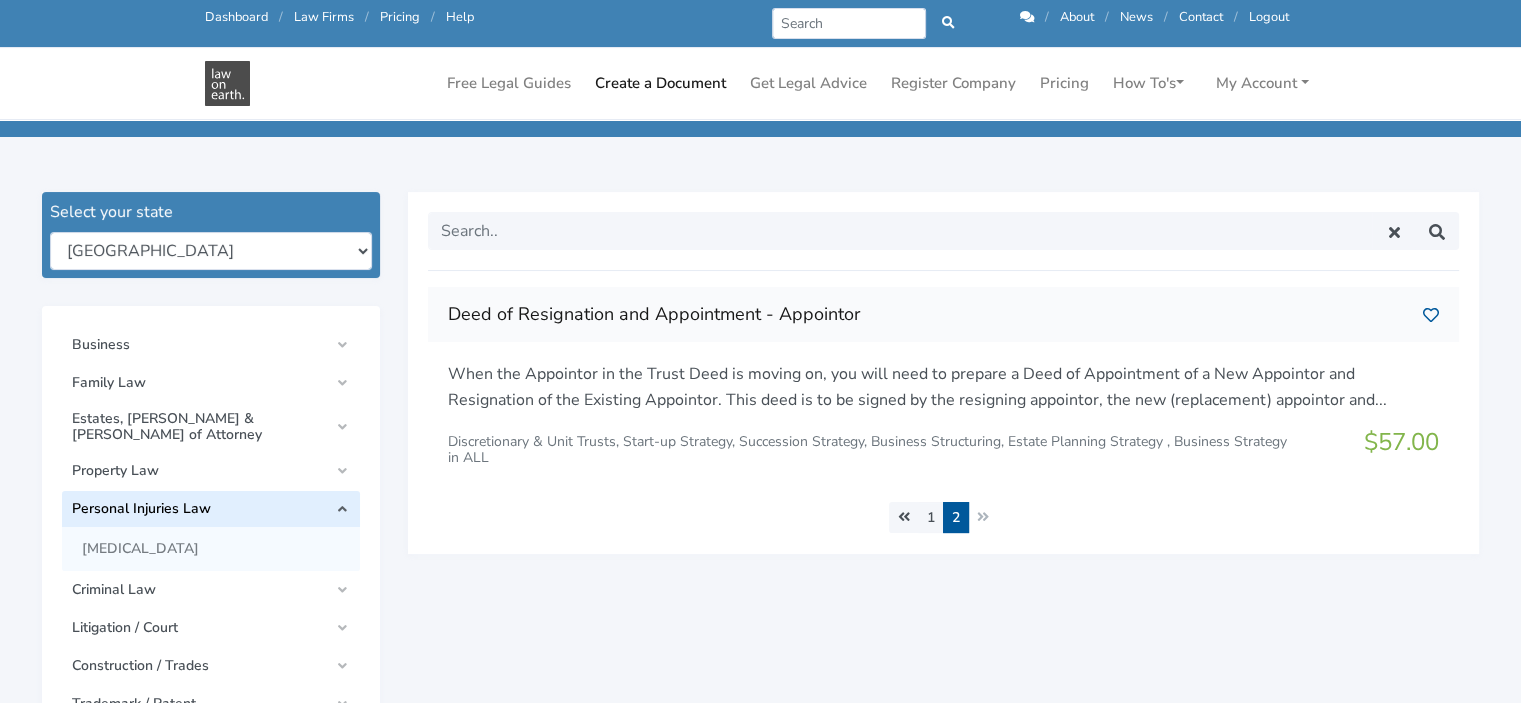 click on "Personal Injuries Law" at bounding box center (211, 509) 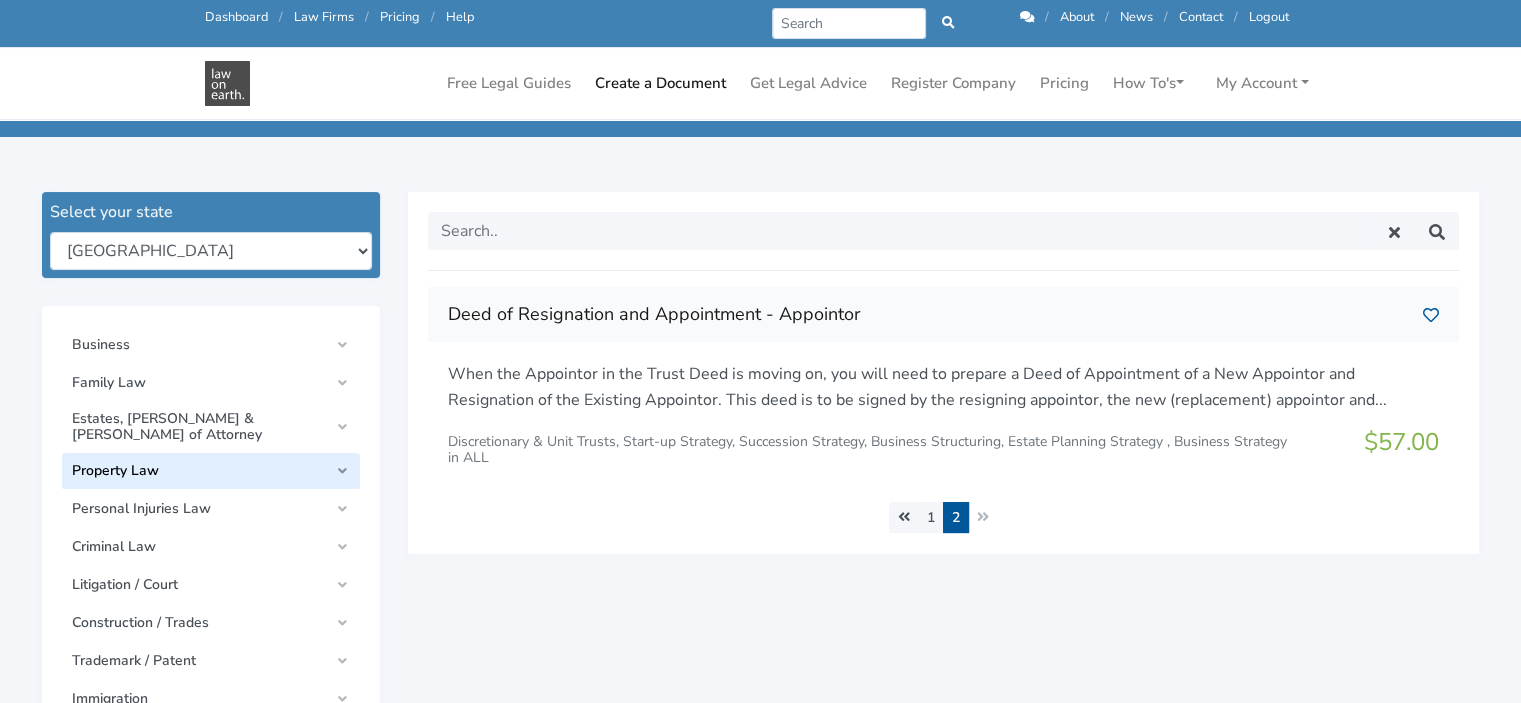 click on "Property Law" at bounding box center [211, 471] 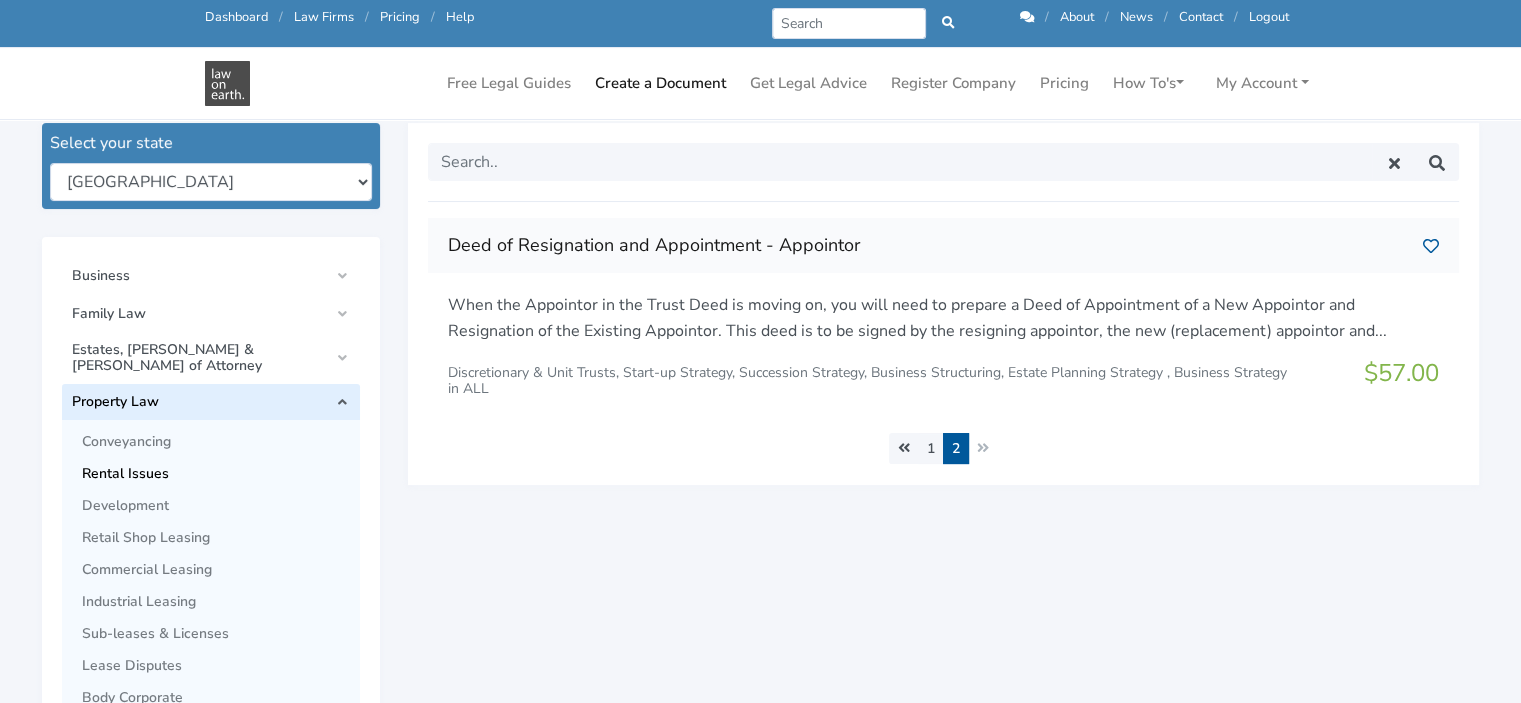 scroll, scrollTop: 300, scrollLeft: 0, axis: vertical 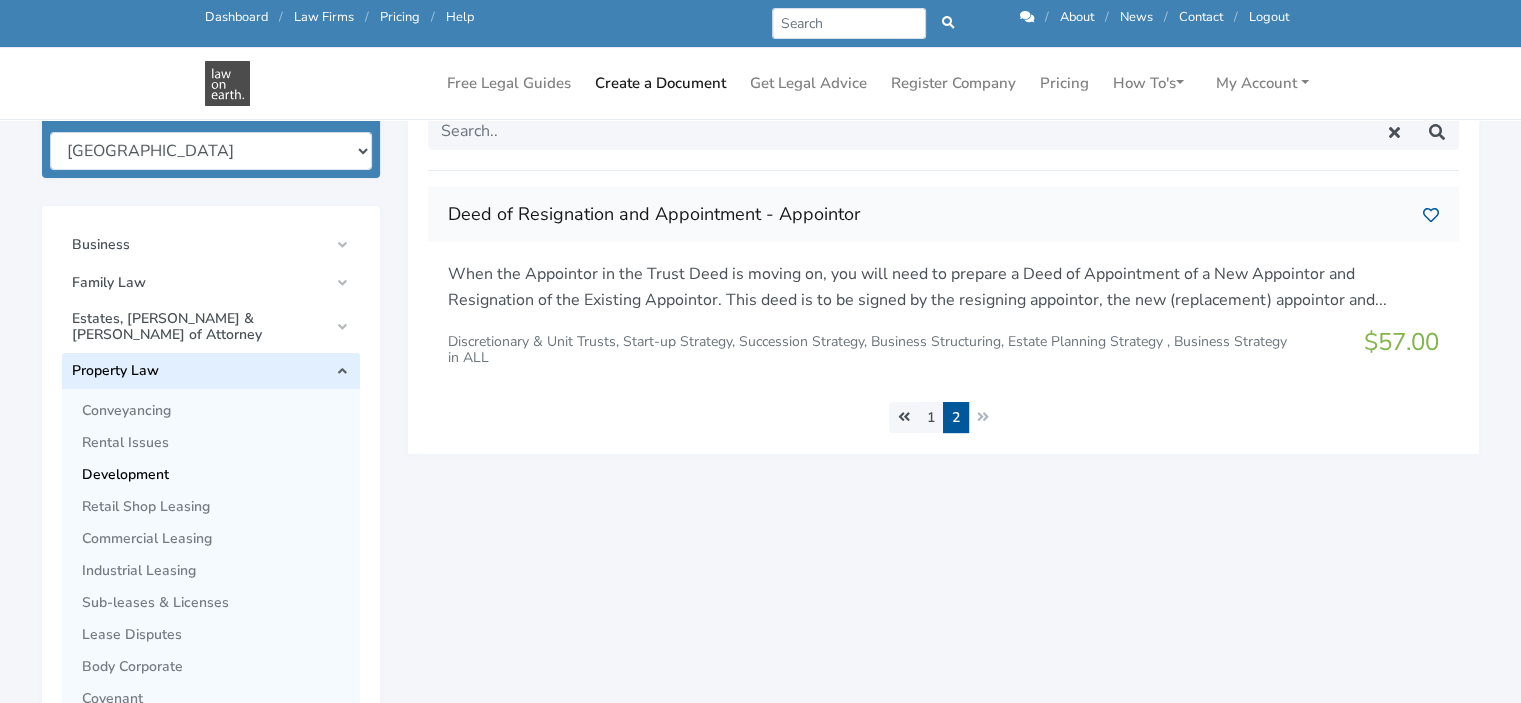 click on "Development" at bounding box center (216, 475) 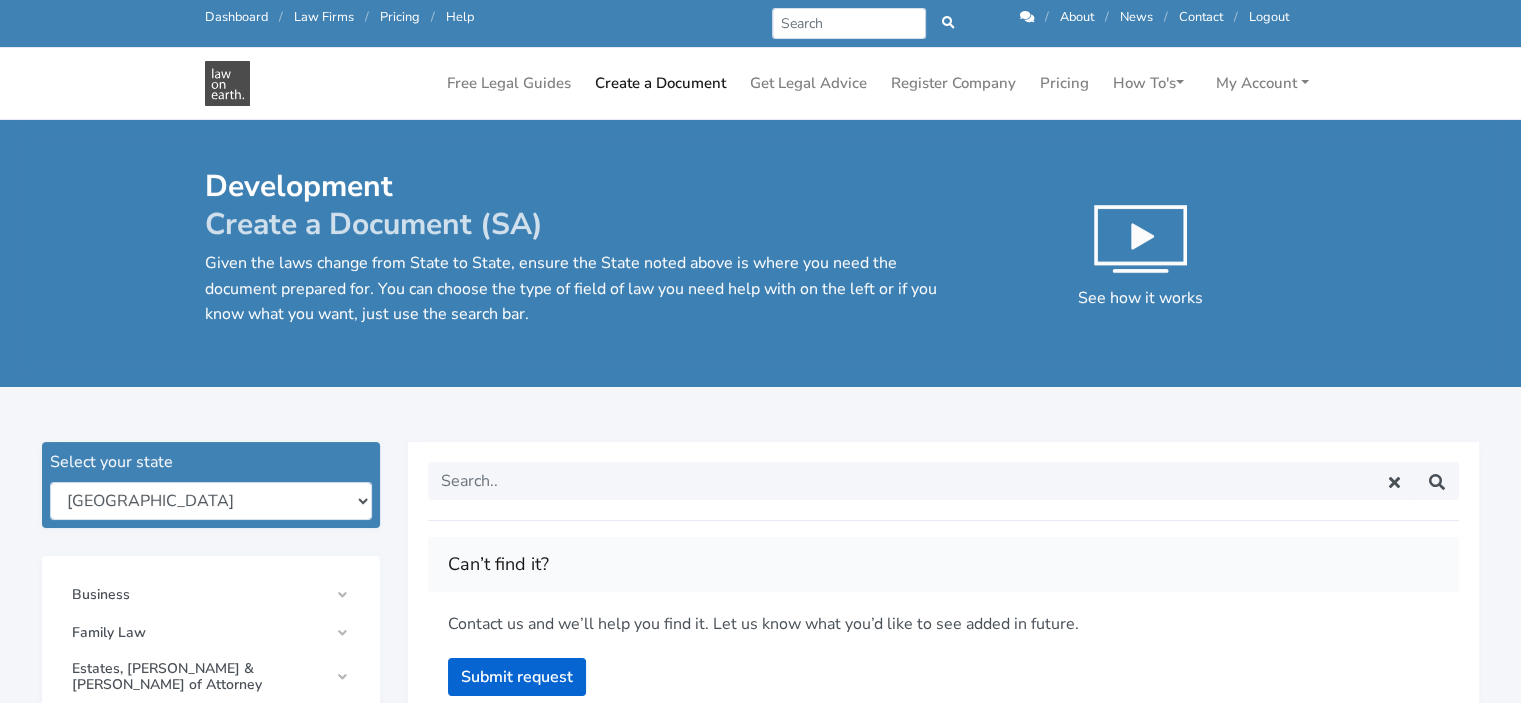 scroll, scrollTop: 200, scrollLeft: 0, axis: vertical 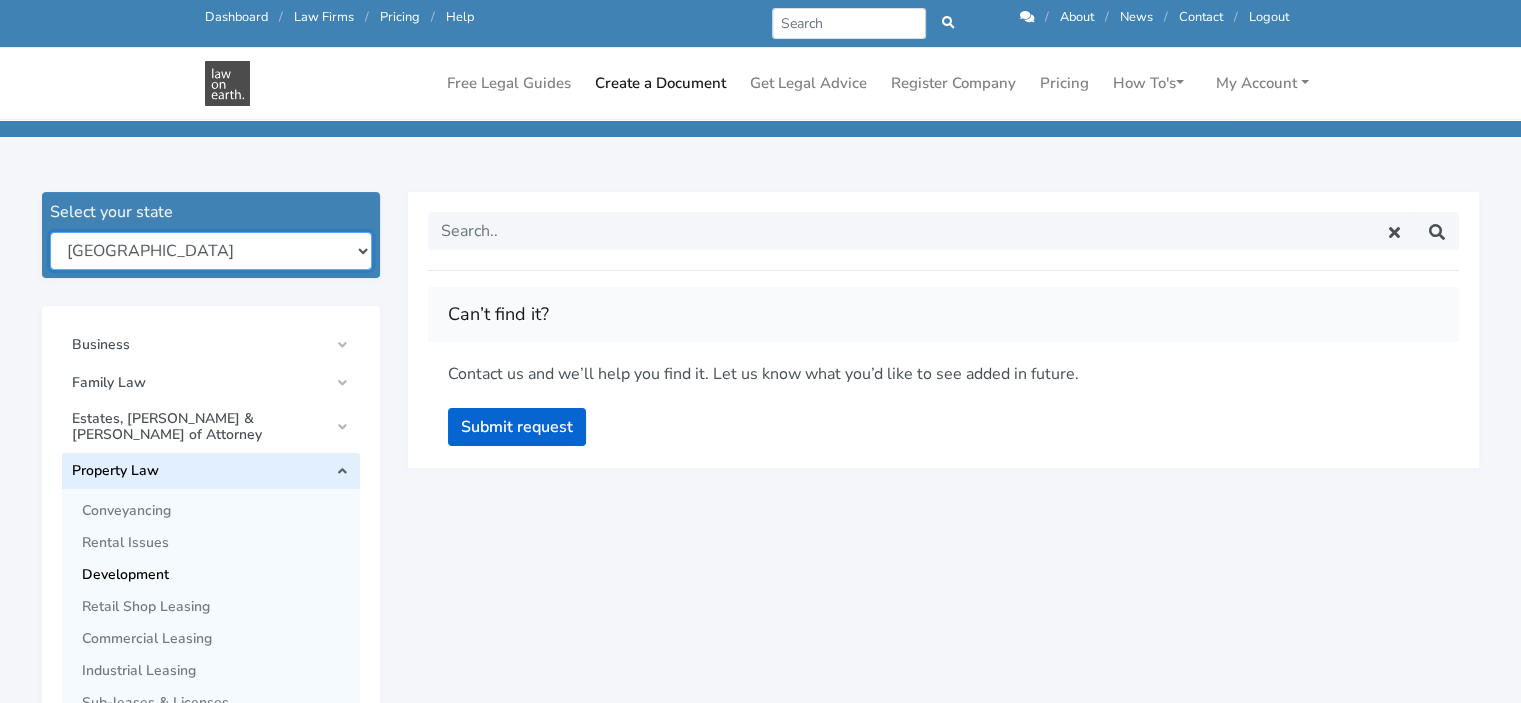 click on "New South Wales
Queensland
South Australia
Tasmania
Victoria
Western Australia
Australian Capital Territory
Northern Territory
All
States & Territories" at bounding box center [211, 251] 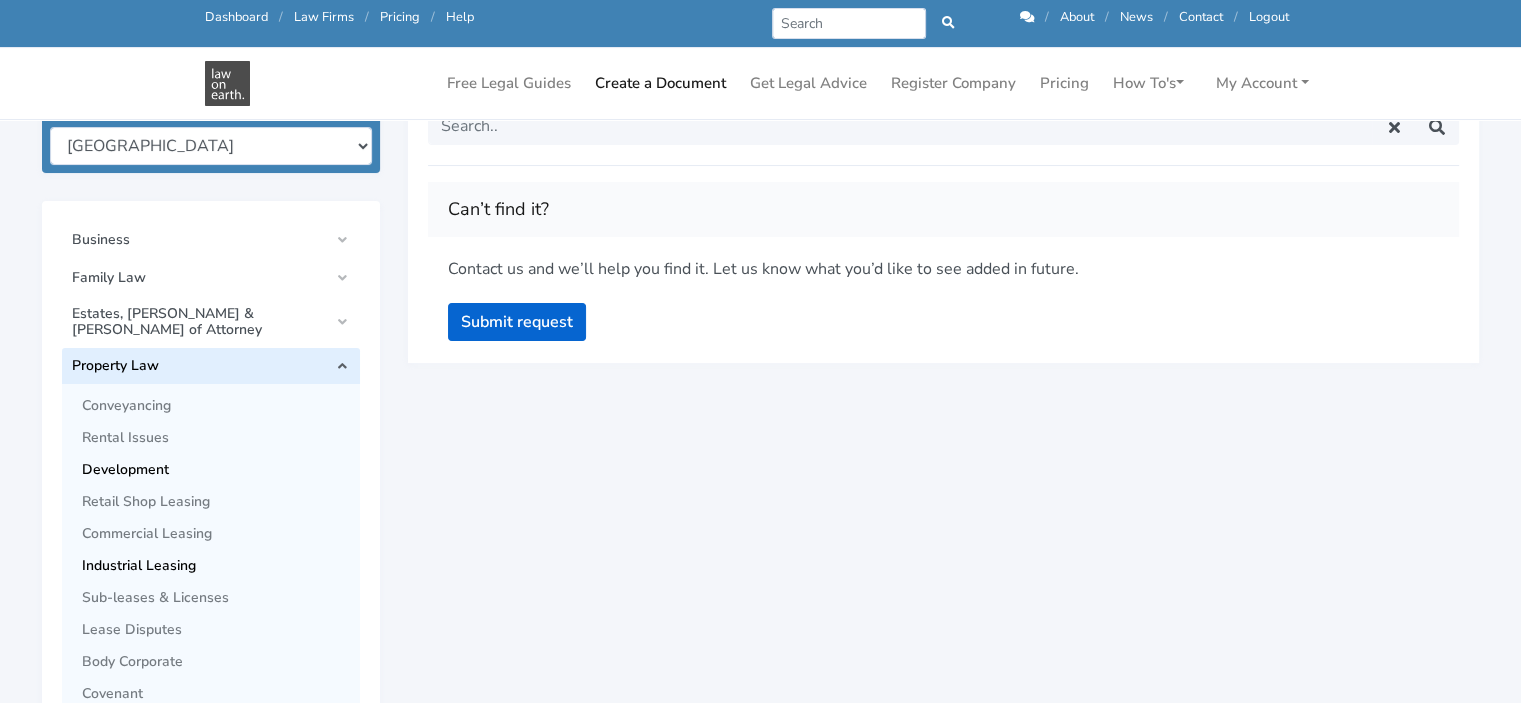 scroll, scrollTop: 200, scrollLeft: 0, axis: vertical 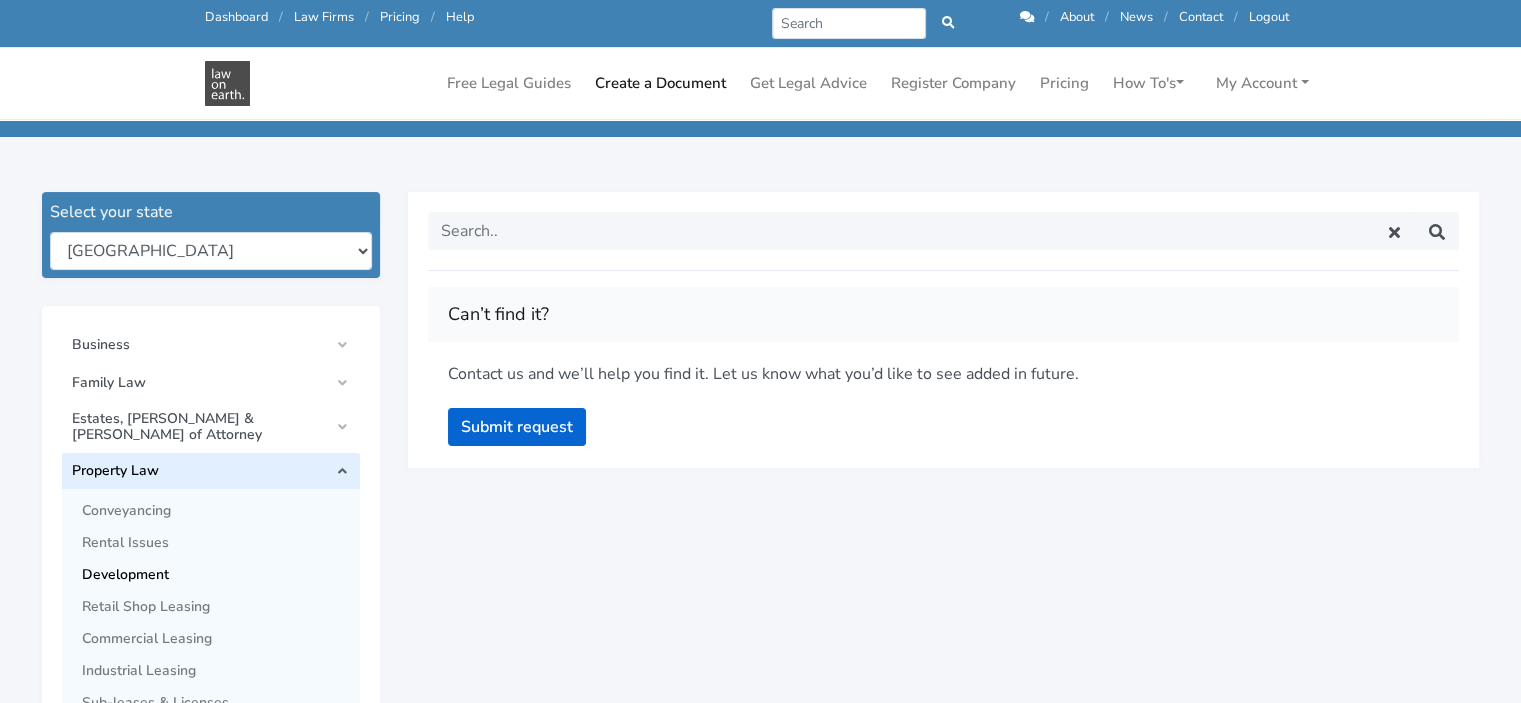 click on "Property Law" at bounding box center [211, 471] 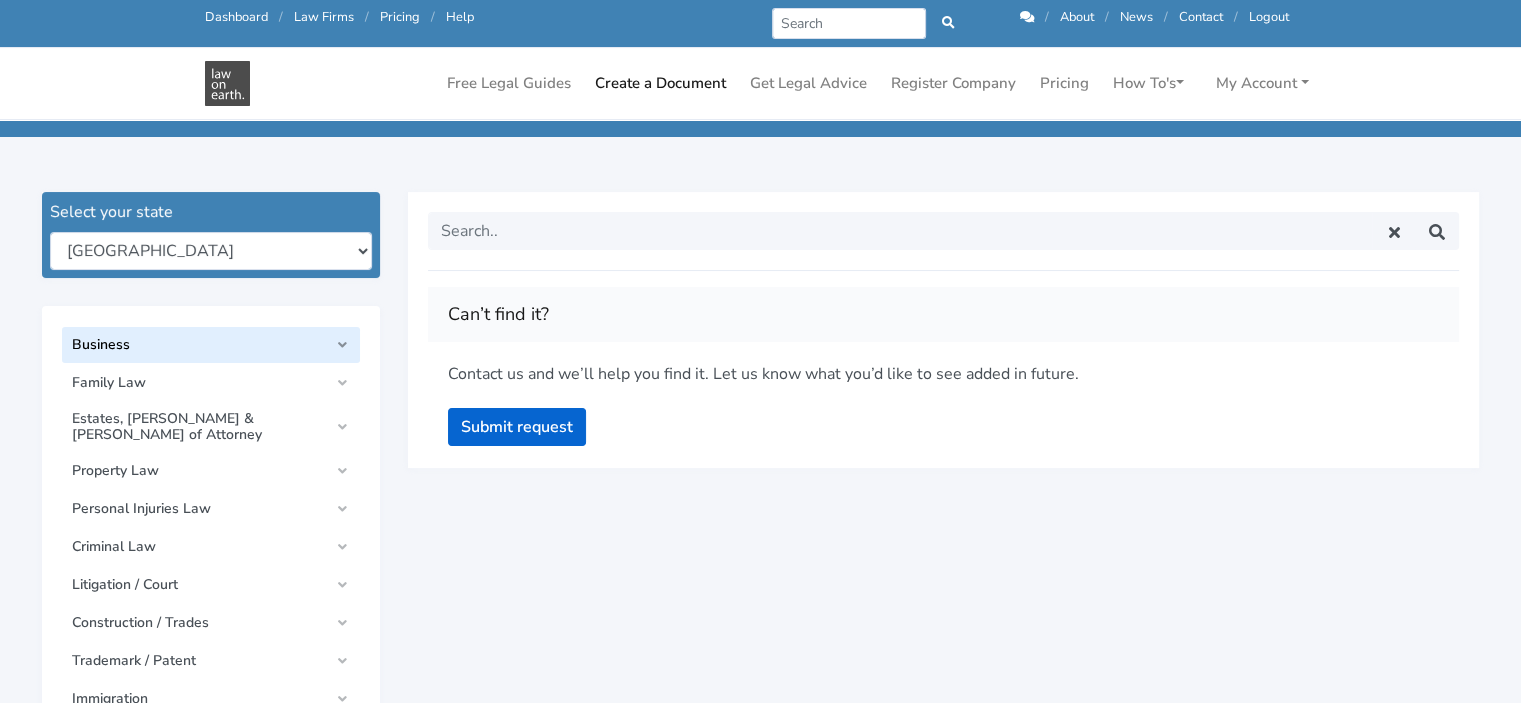 click on "Business" at bounding box center (211, 345) 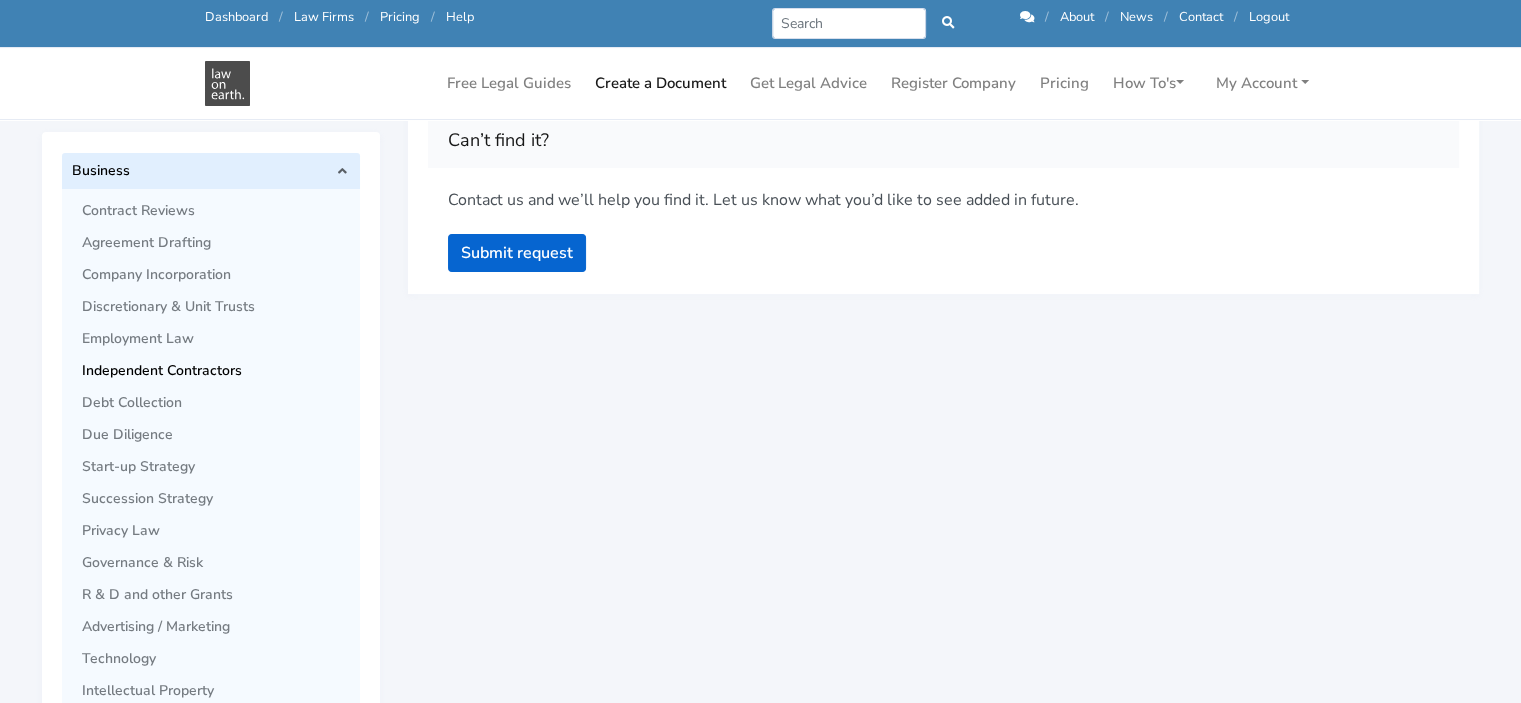 scroll, scrollTop: 400, scrollLeft: 0, axis: vertical 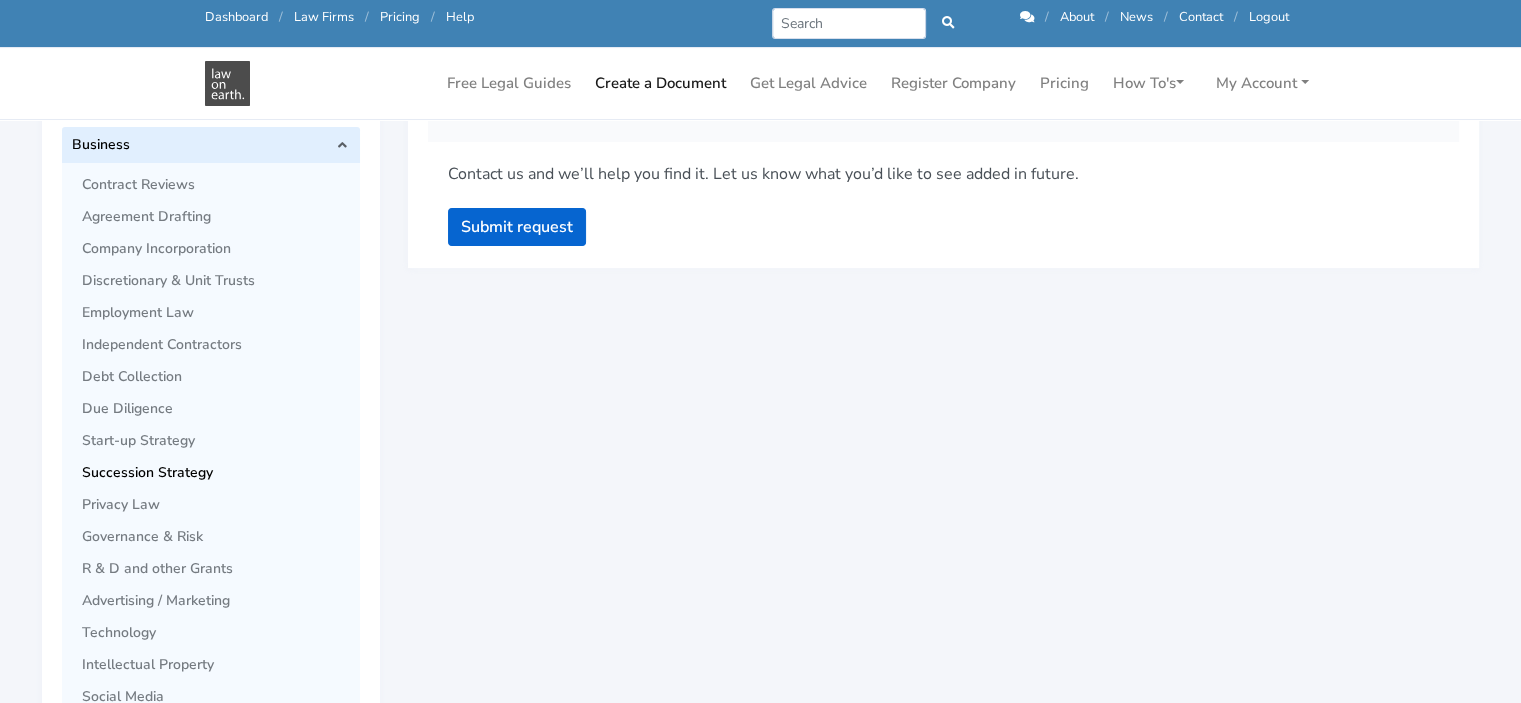 click on "Succession Strategy" at bounding box center (216, 473) 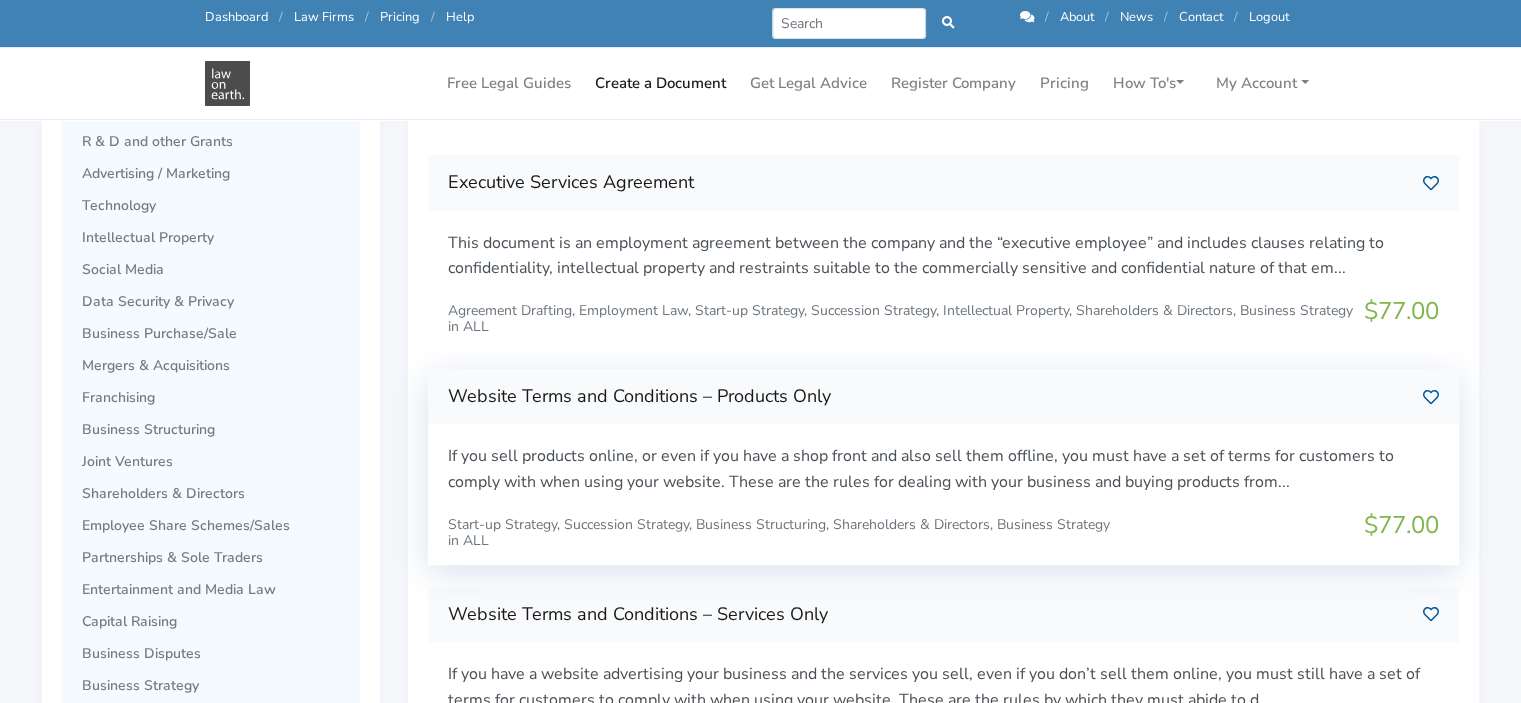 scroll, scrollTop: 1000, scrollLeft: 0, axis: vertical 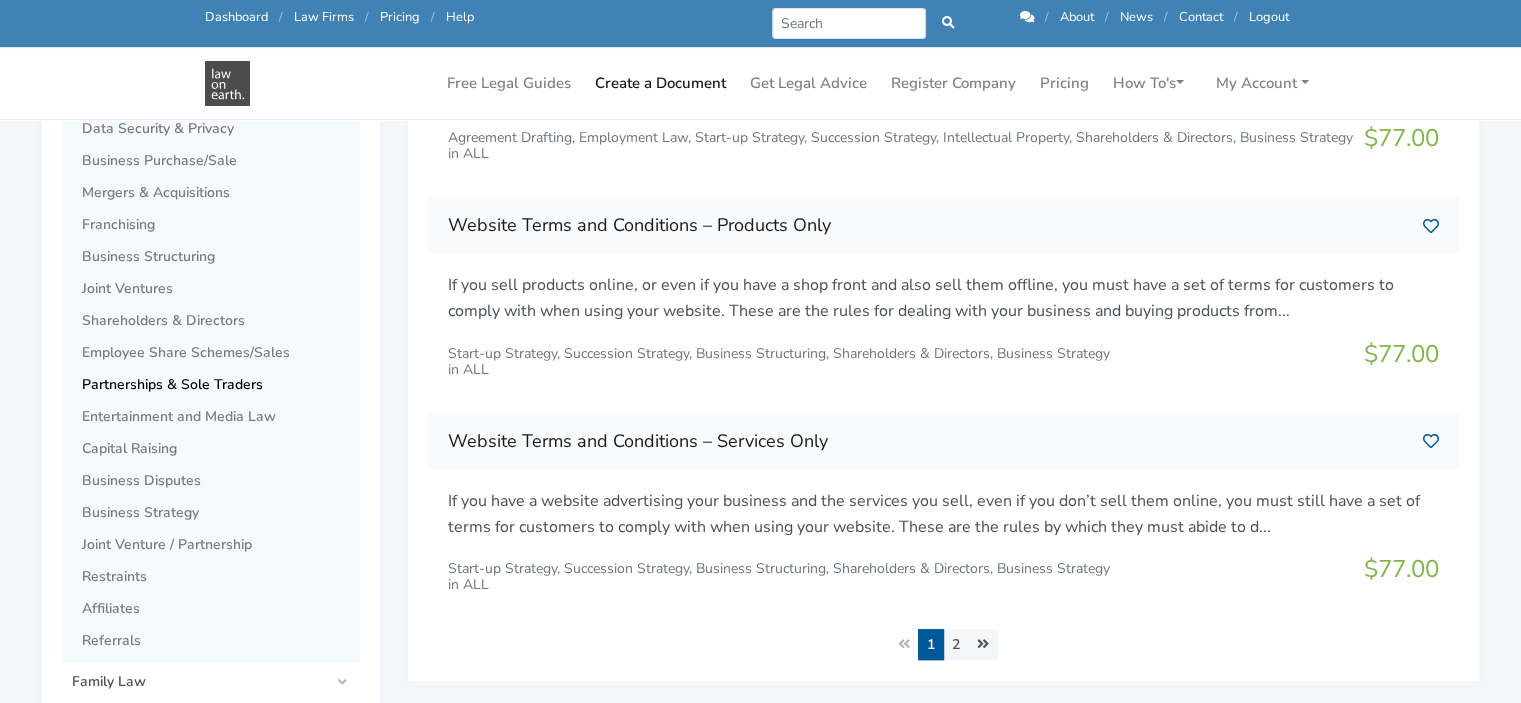 click on "Partnerships & Sole Traders" at bounding box center (216, 385) 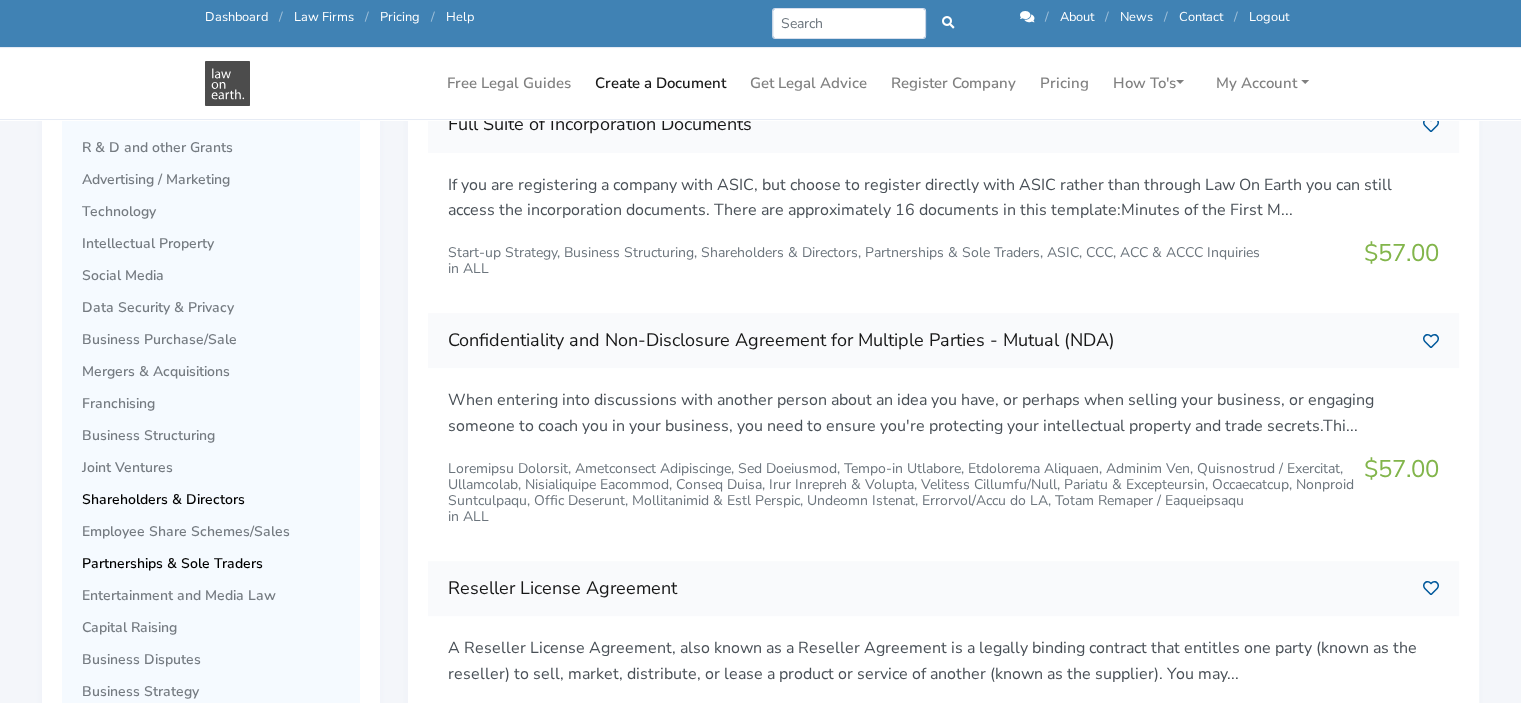 scroll, scrollTop: 800, scrollLeft: 0, axis: vertical 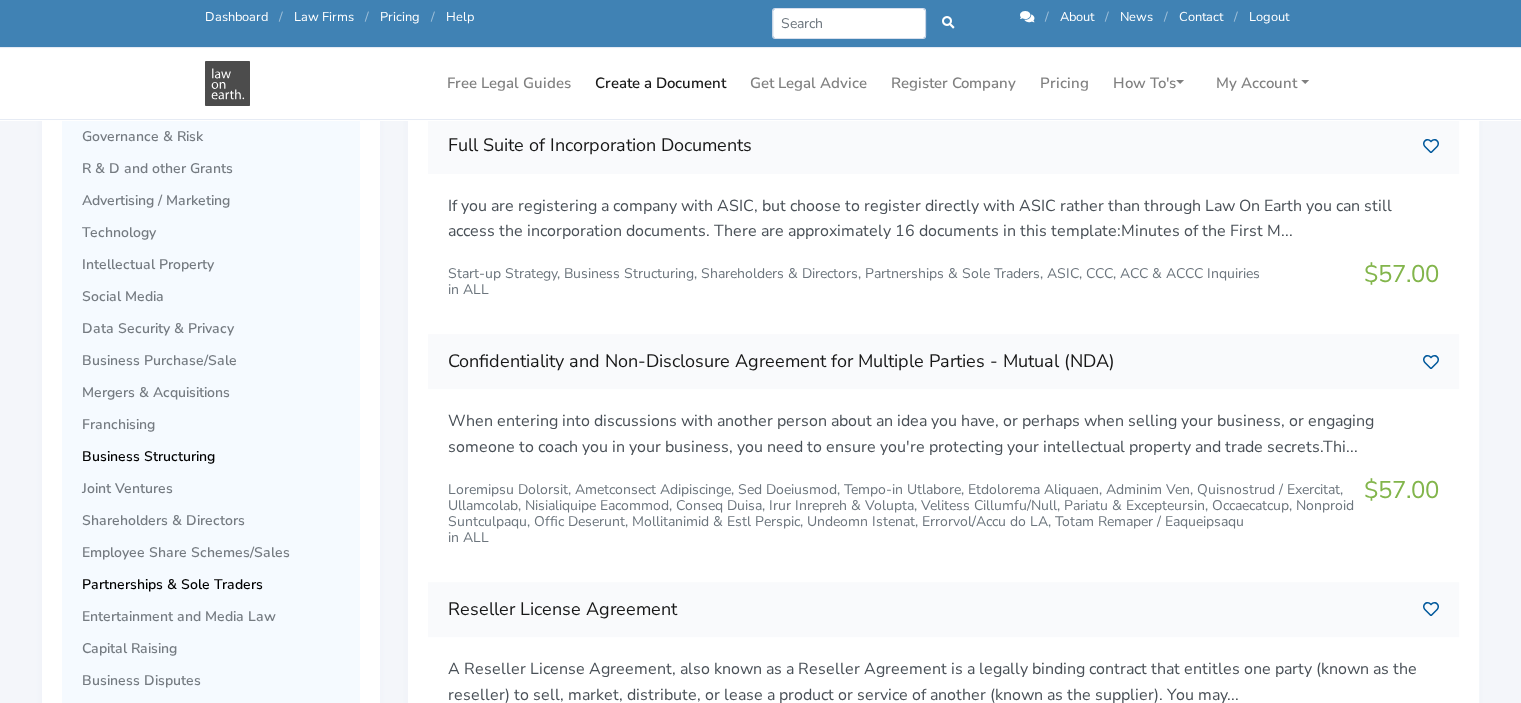 click on "Business Structuring" at bounding box center [216, 457] 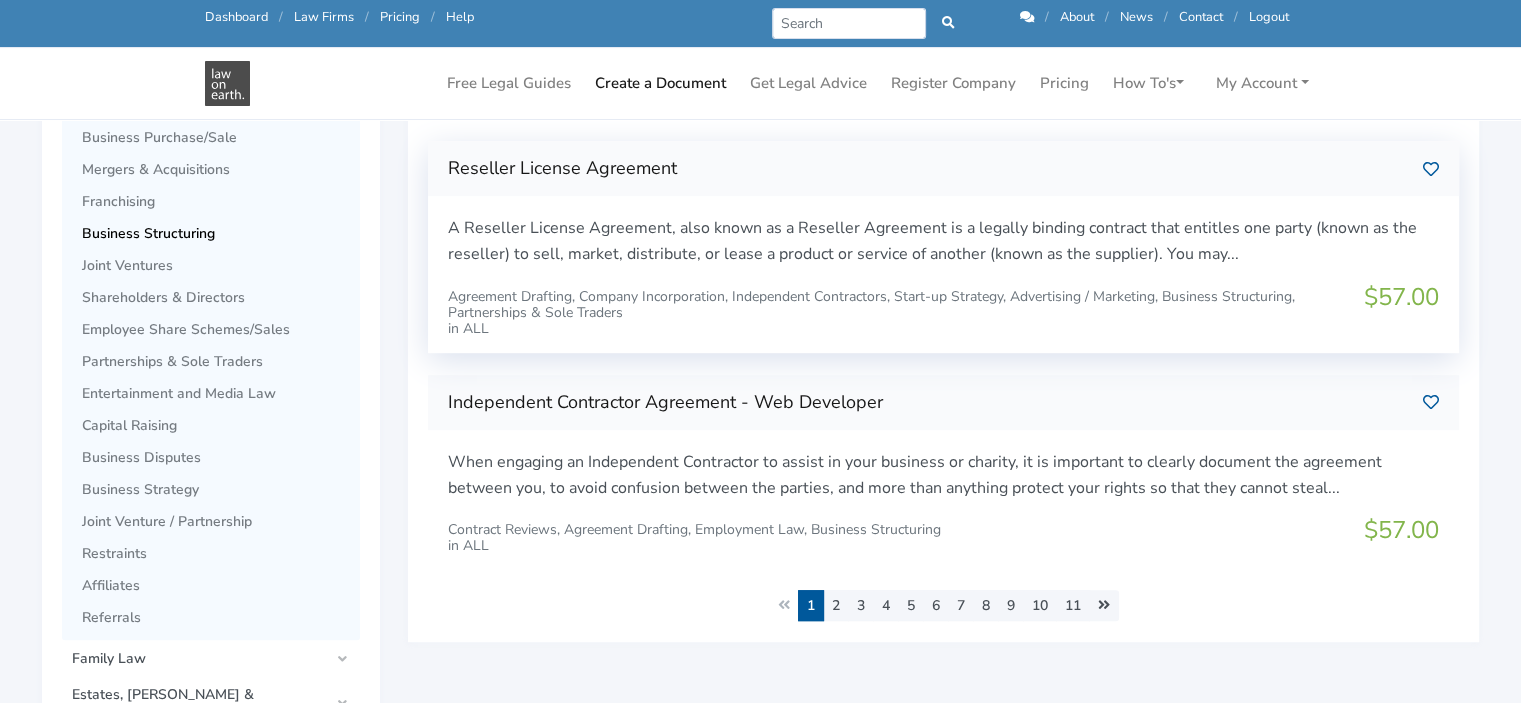 scroll, scrollTop: 1200, scrollLeft: 0, axis: vertical 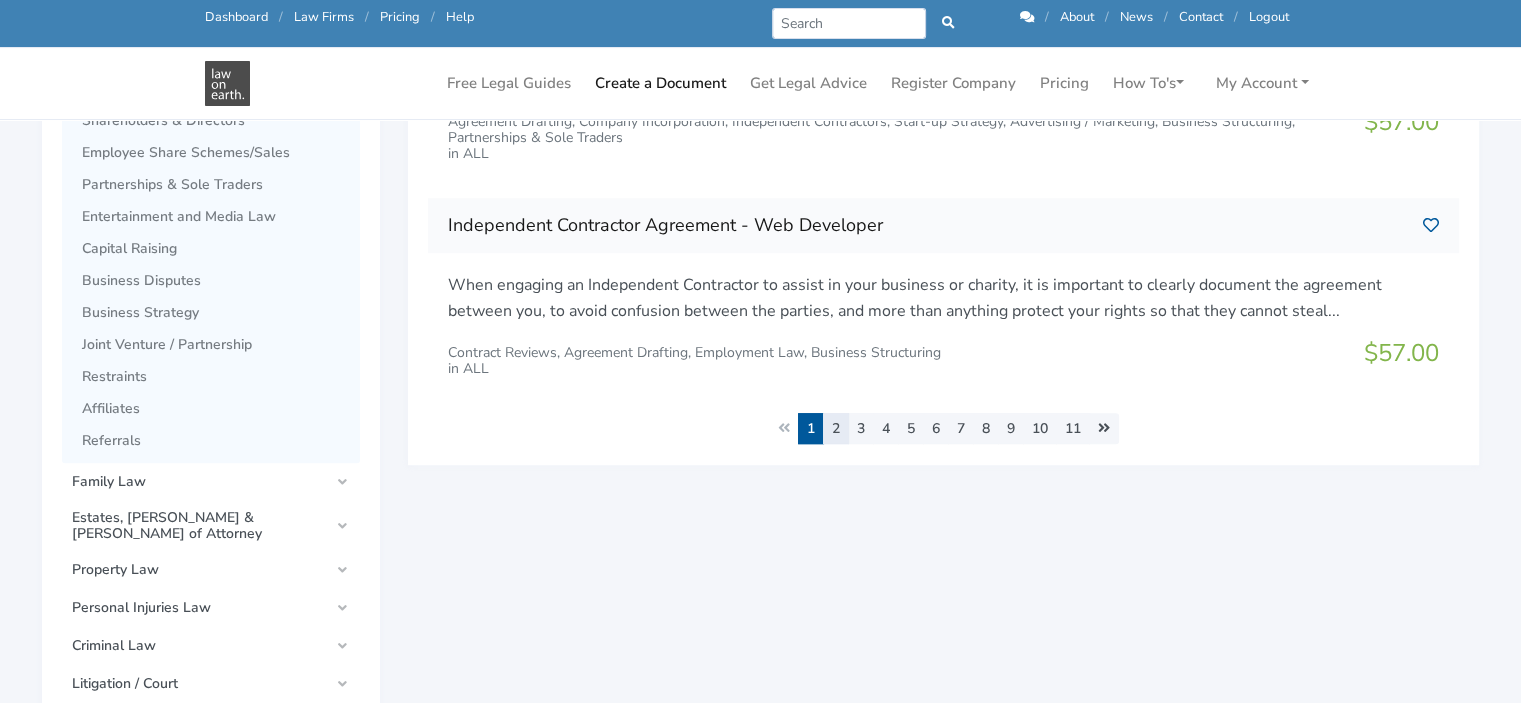 click on "2" at bounding box center (836, 428) 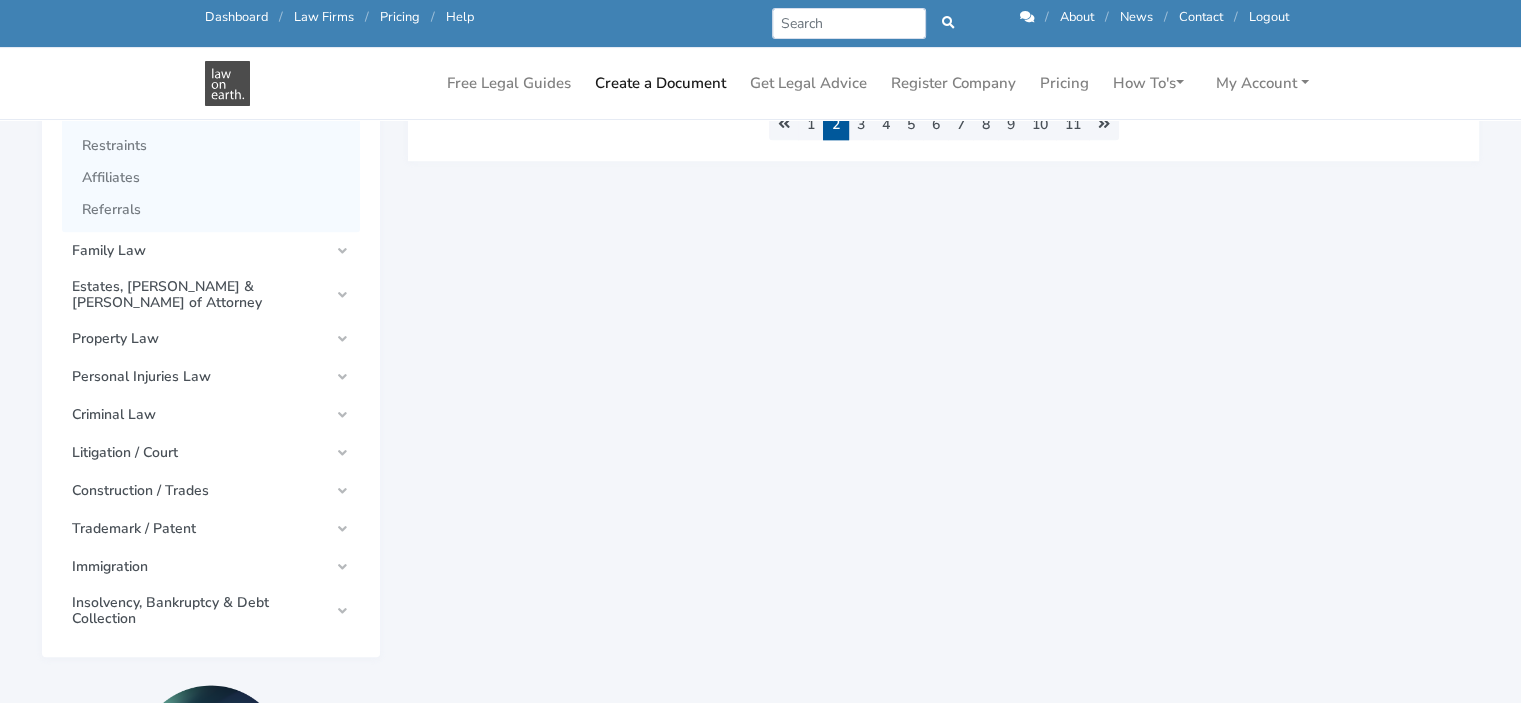 scroll, scrollTop: 1300, scrollLeft: 0, axis: vertical 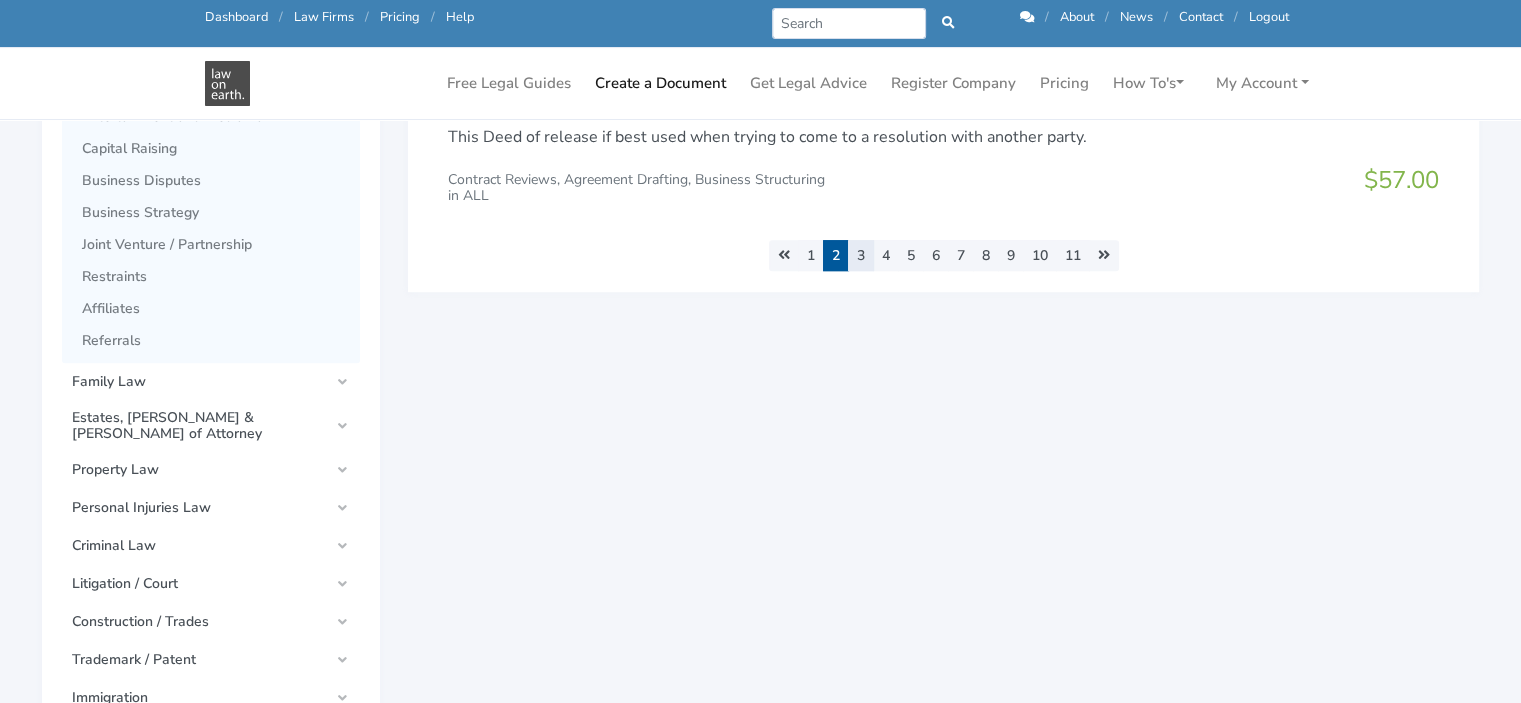 click on "3" at bounding box center (861, 255) 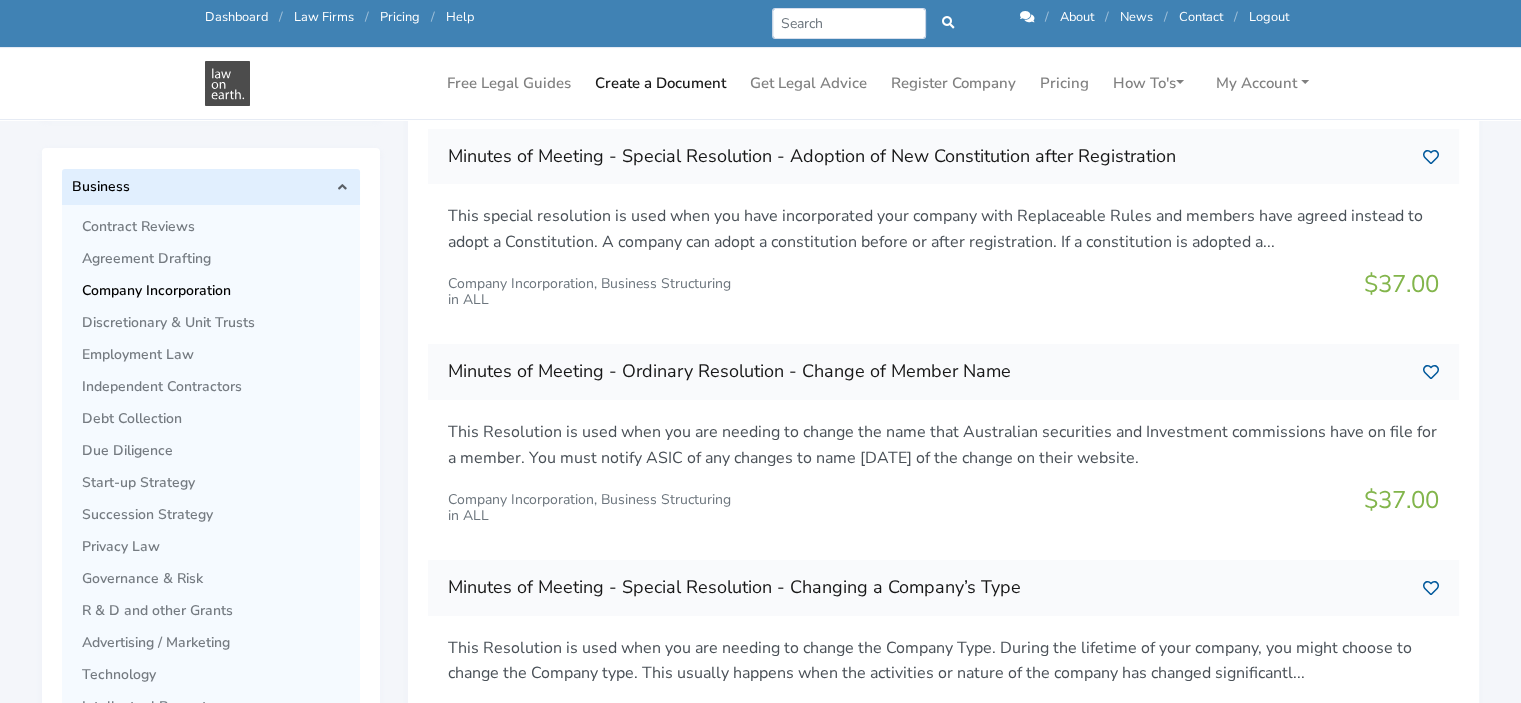 scroll, scrollTop: 400, scrollLeft: 0, axis: vertical 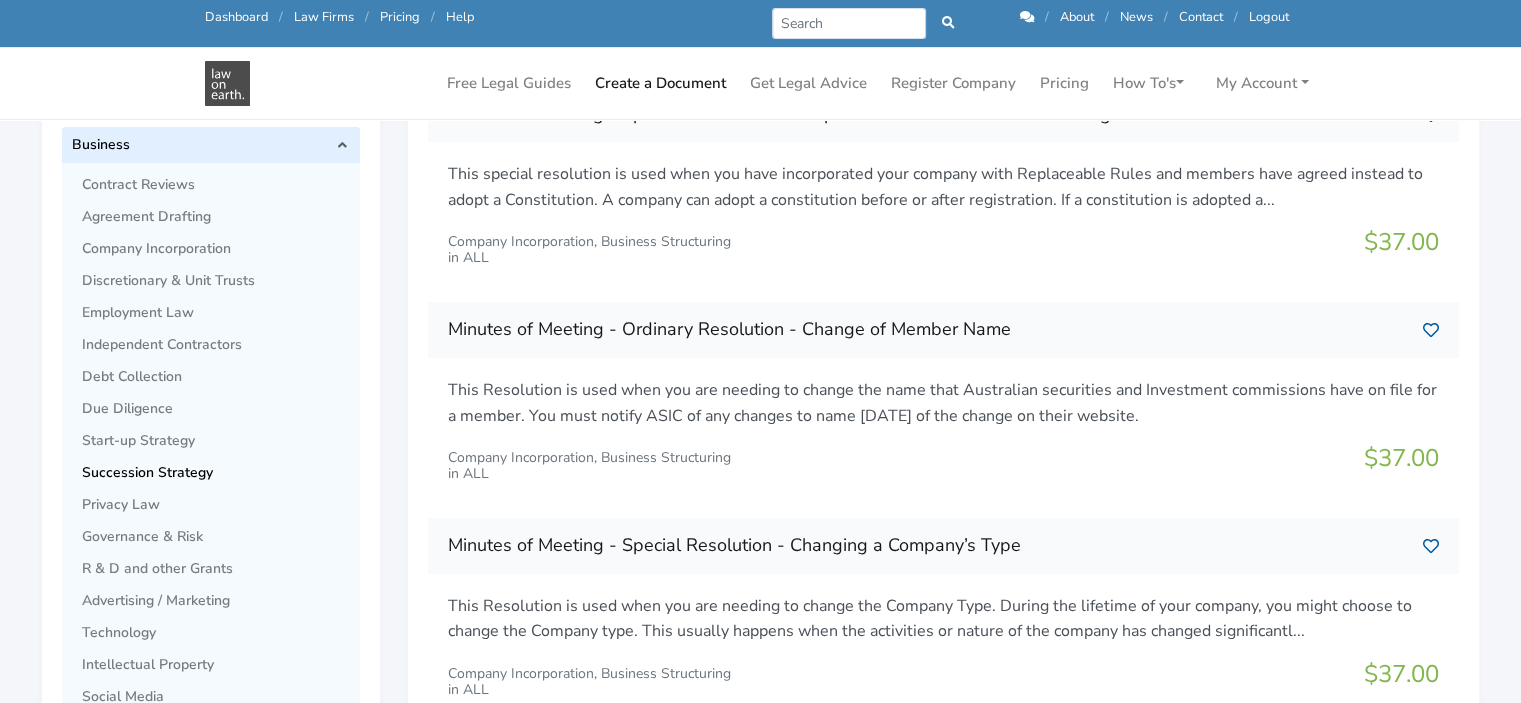 click on "Succession Strategy" at bounding box center (216, 473) 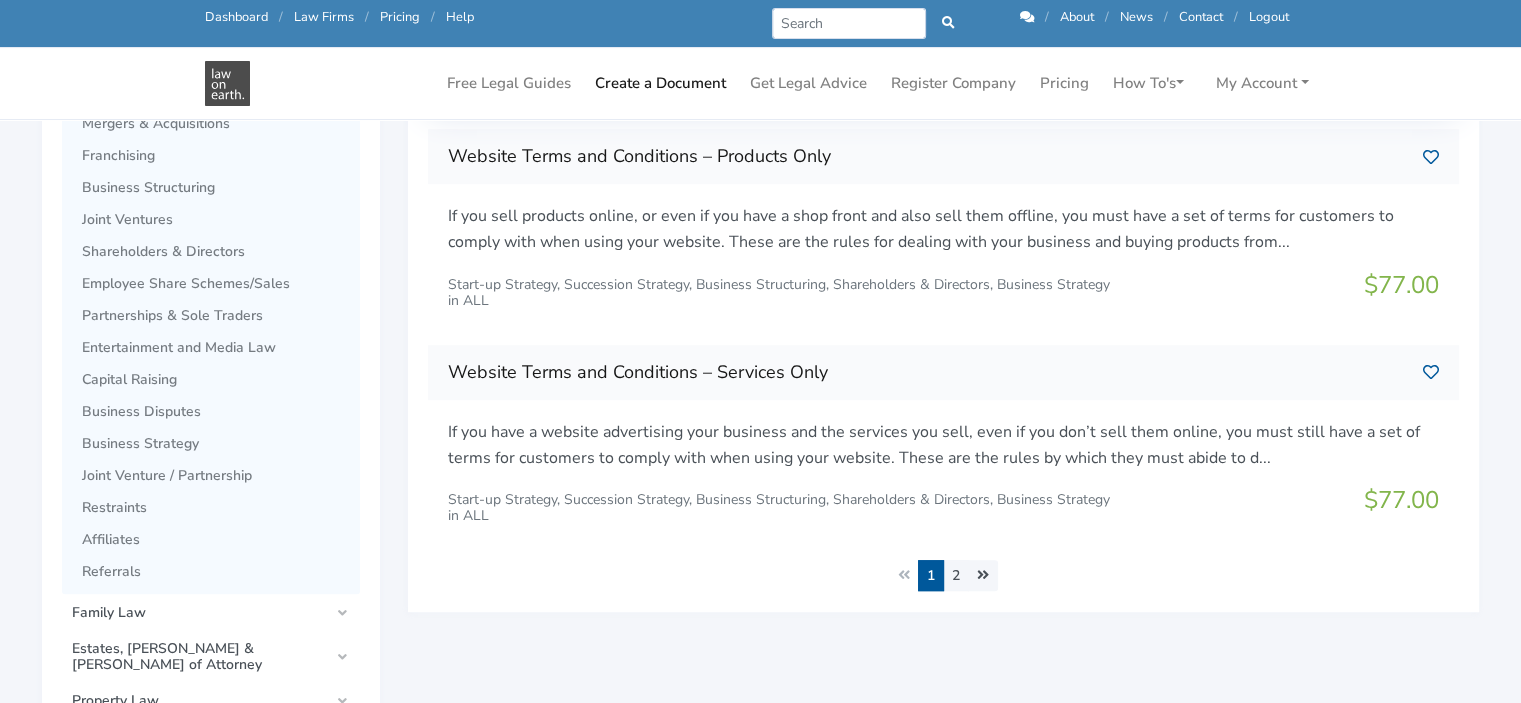scroll, scrollTop: 1200, scrollLeft: 0, axis: vertical 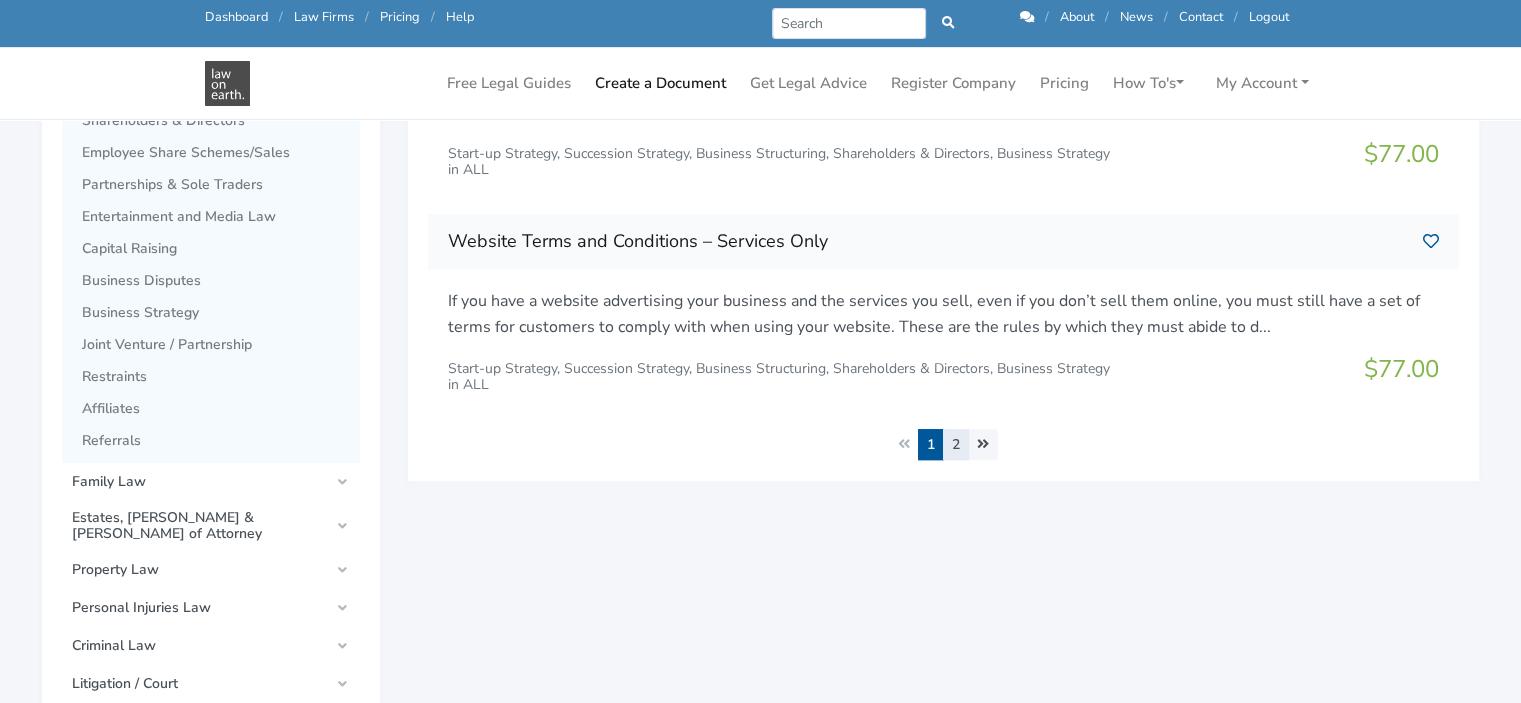click on "2" at bounding box center (956, 444) 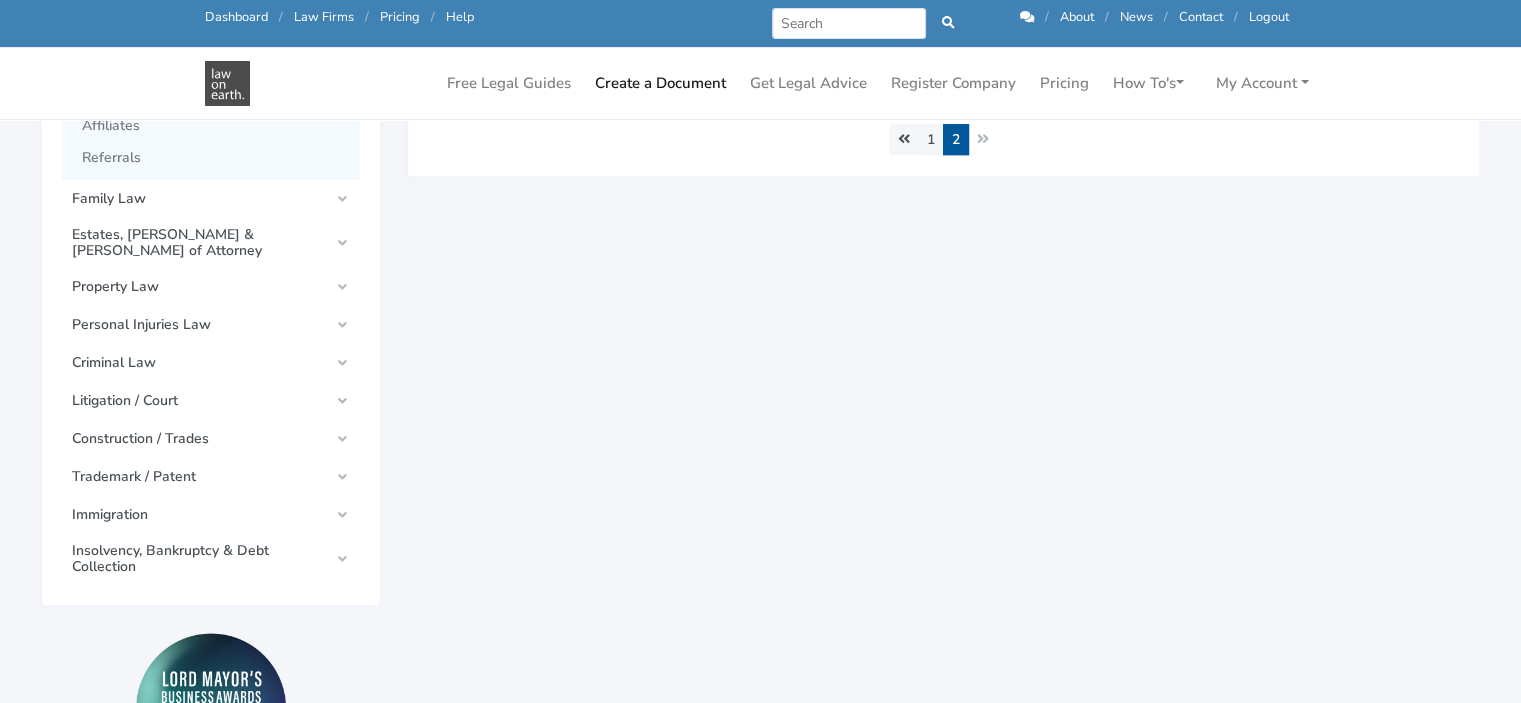 scroll, scrollTop: 1600, scrollLeft: 0, axis: vertical 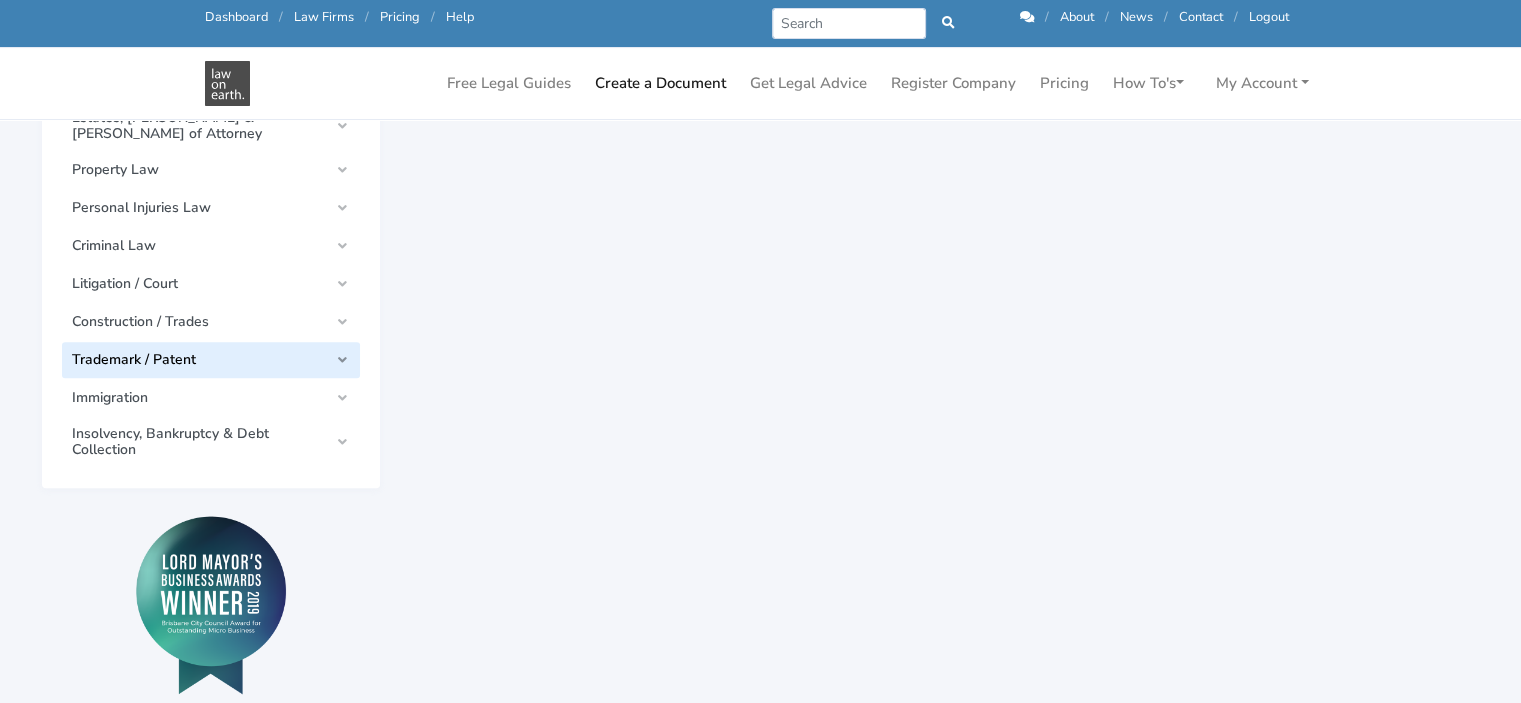 click on "Trademark / Patent" at bounding box center [200, 360] 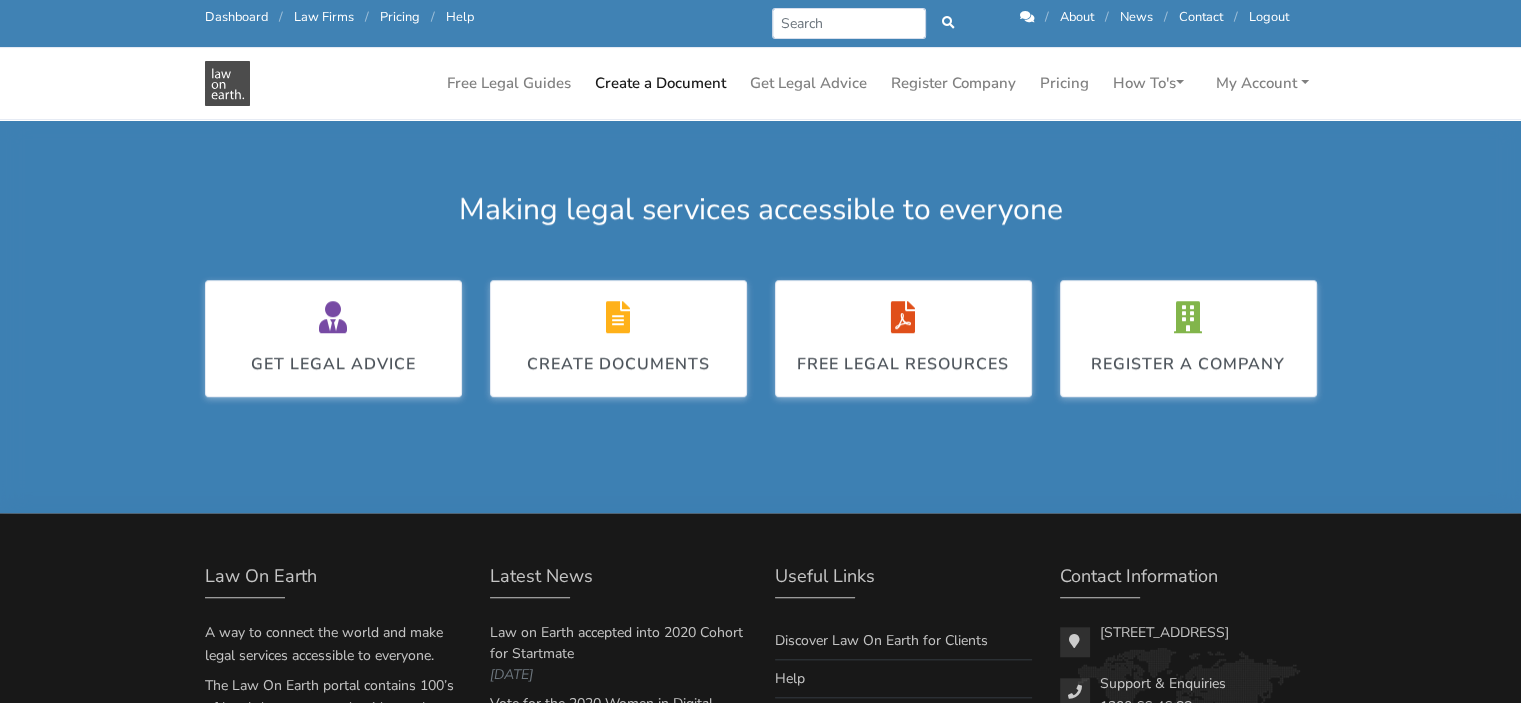 click on "Create a Document" at bounding box center [660, 83] 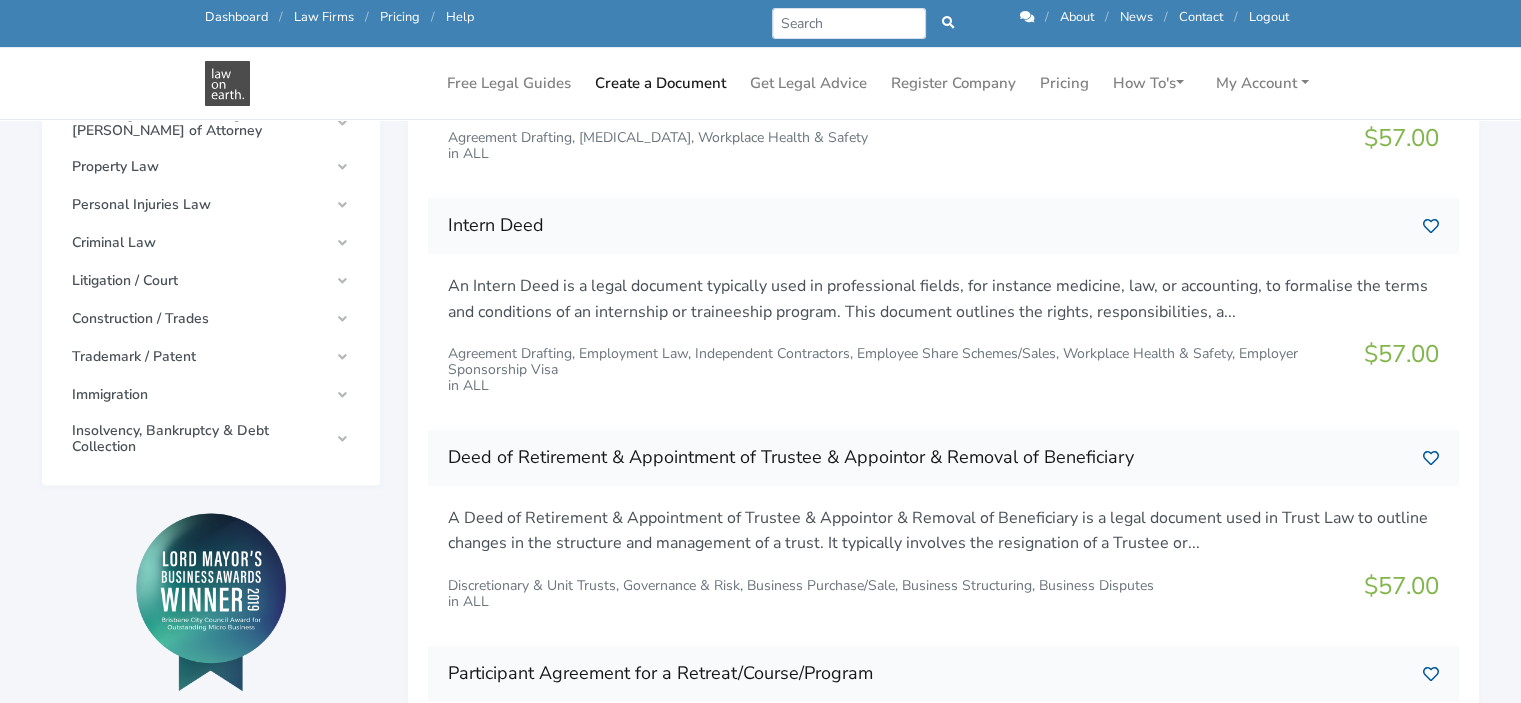 scroll, scrollTop: 500, scrollLeft: 0, axis: vertical 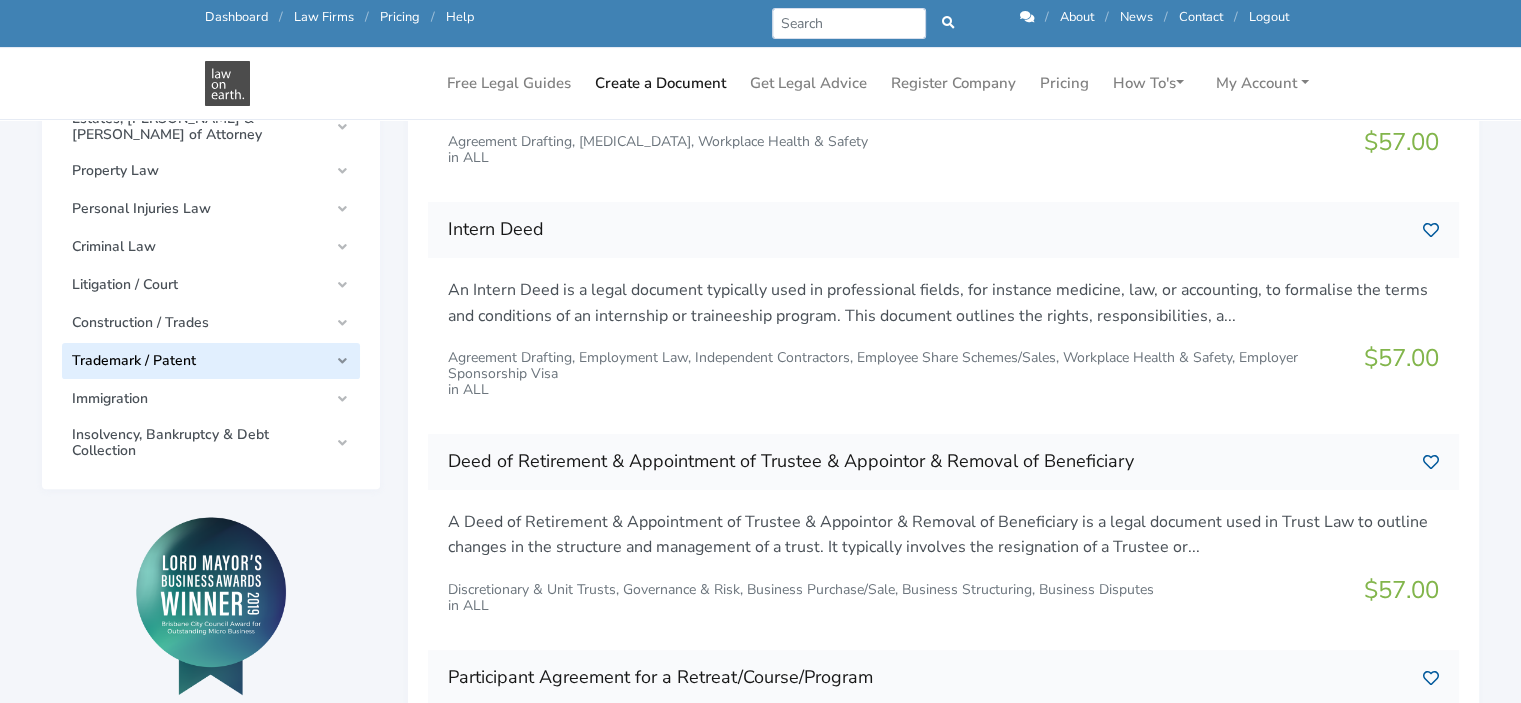 click on "Trademark / Patent" at bounding box center [211, 361] 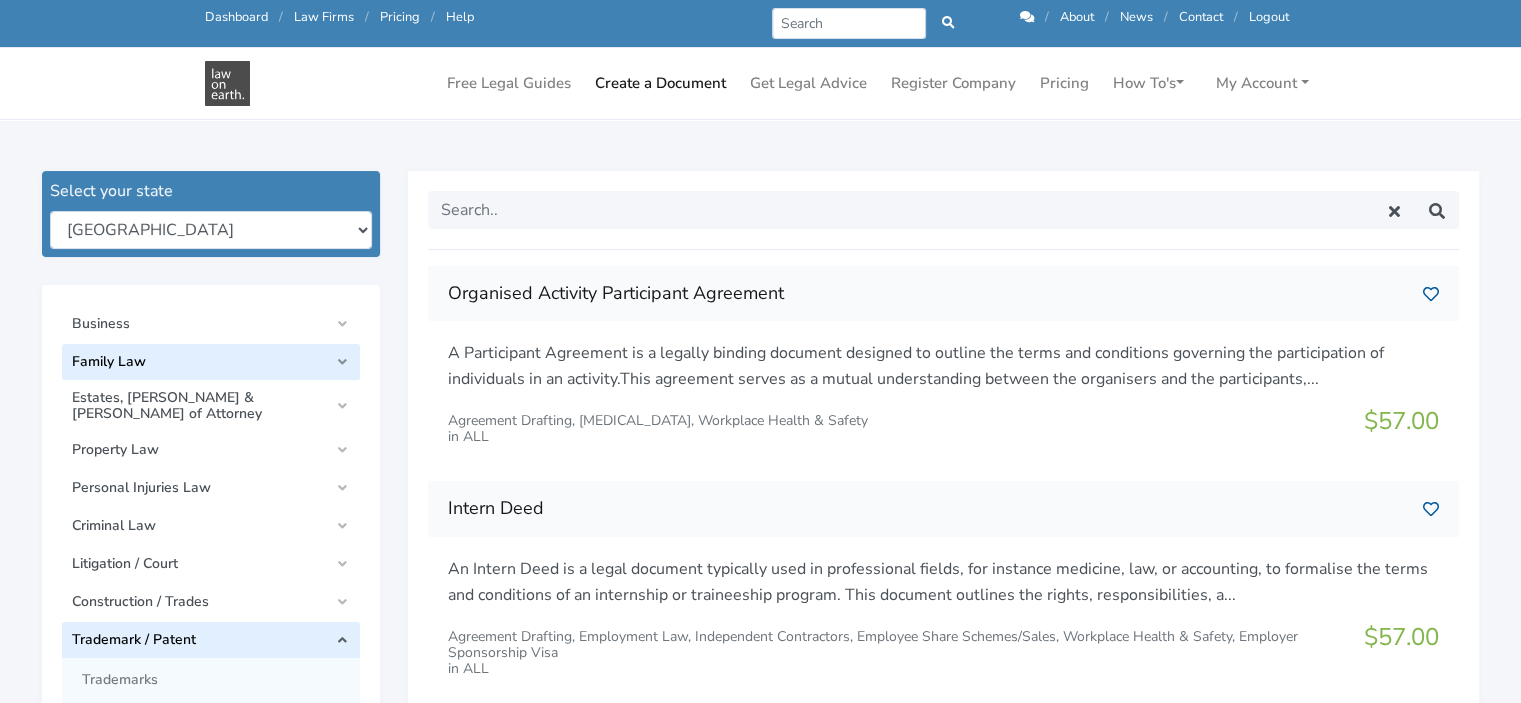 scroll, scrollTop: 200, scrollLeft: 0, axis: vertical 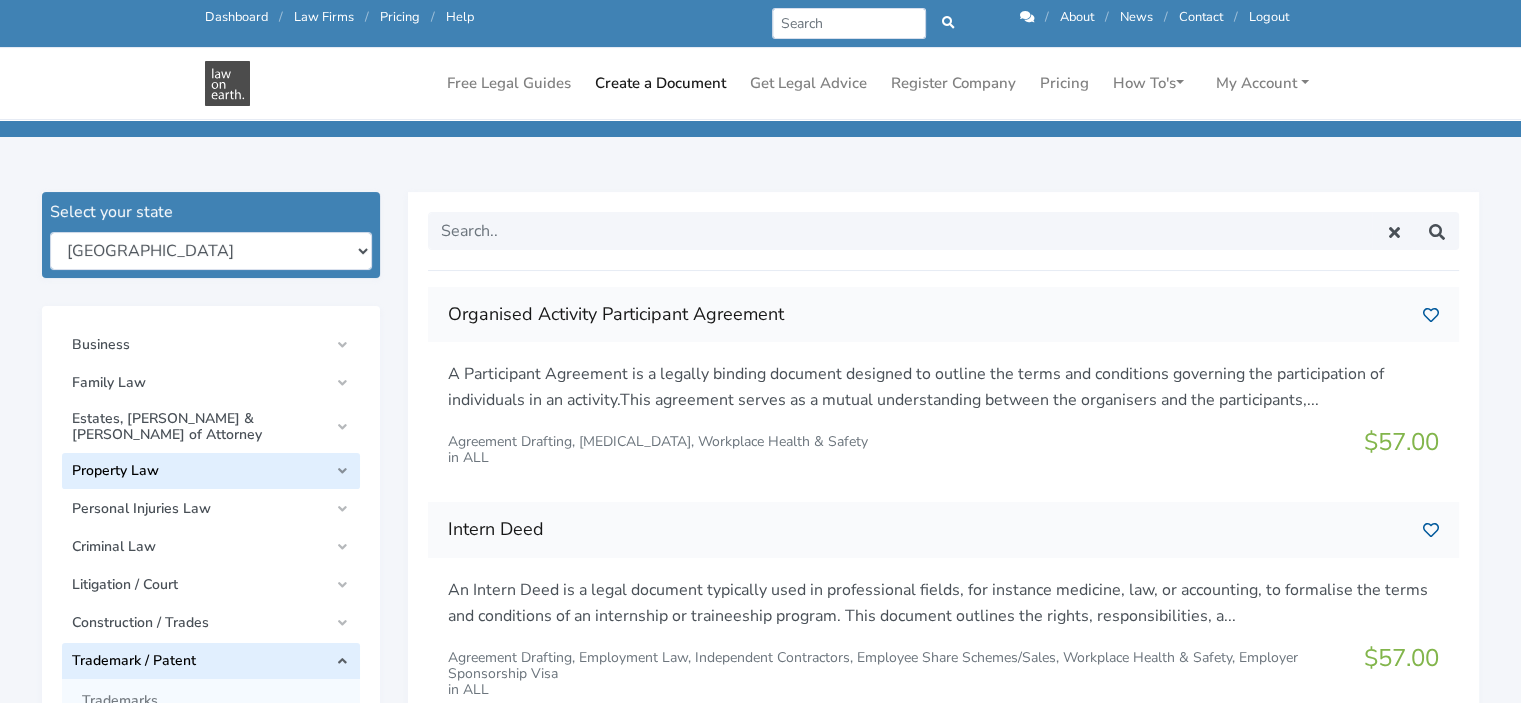 click on "Property Law" at bounding box center [211, 471] 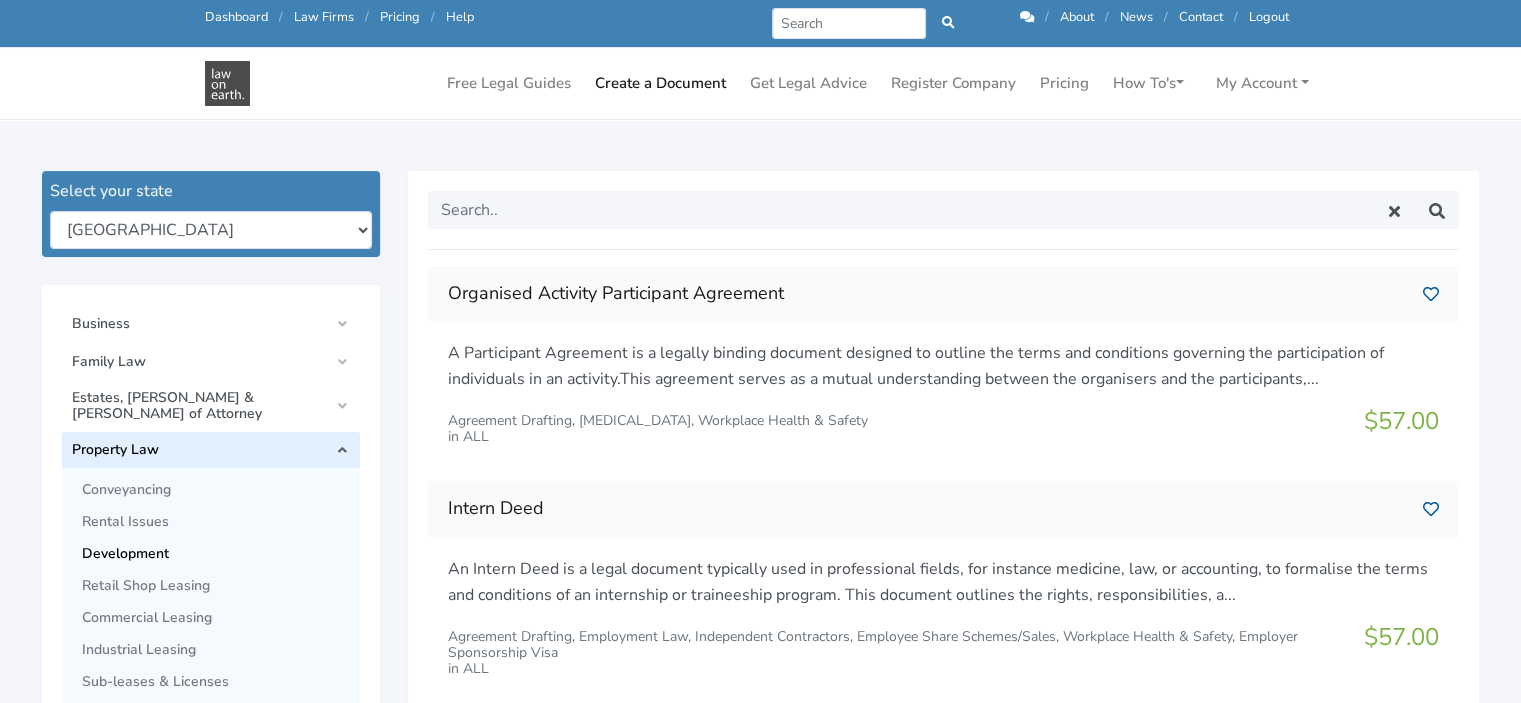 scroll, scrollTop: 200, scrollLeft: 0, axis: vertical 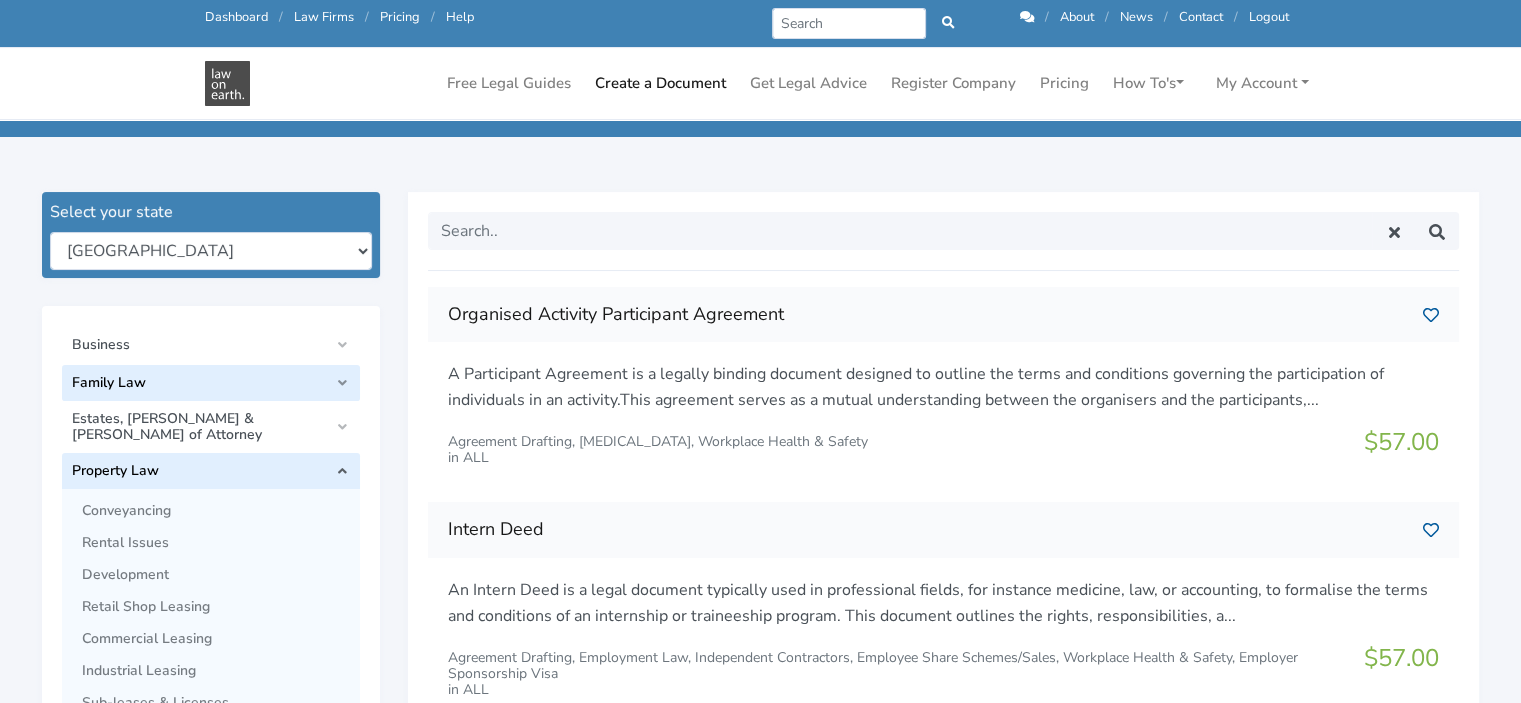 click on "Family Law" at bounding box center (211, 383) 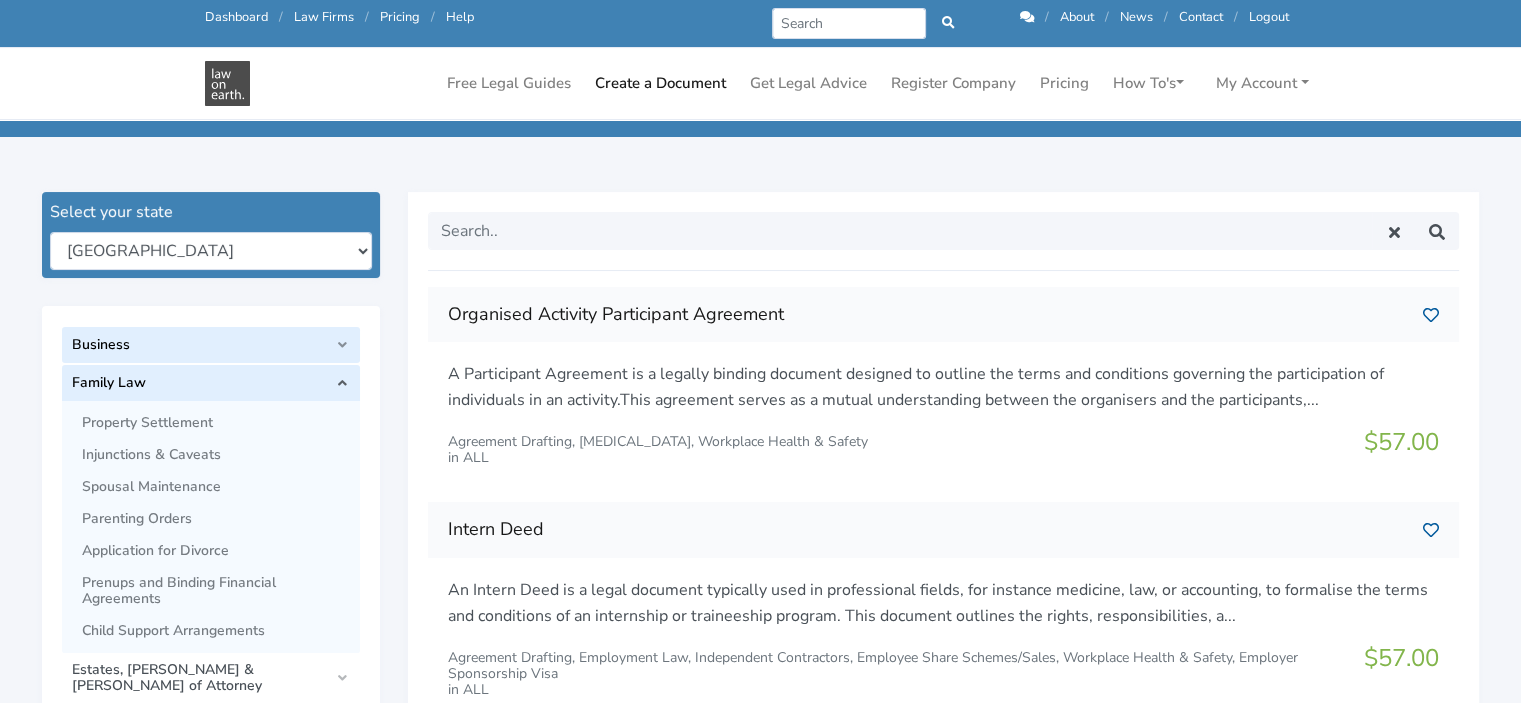 click on "Business" at bounding box center (211, 345) 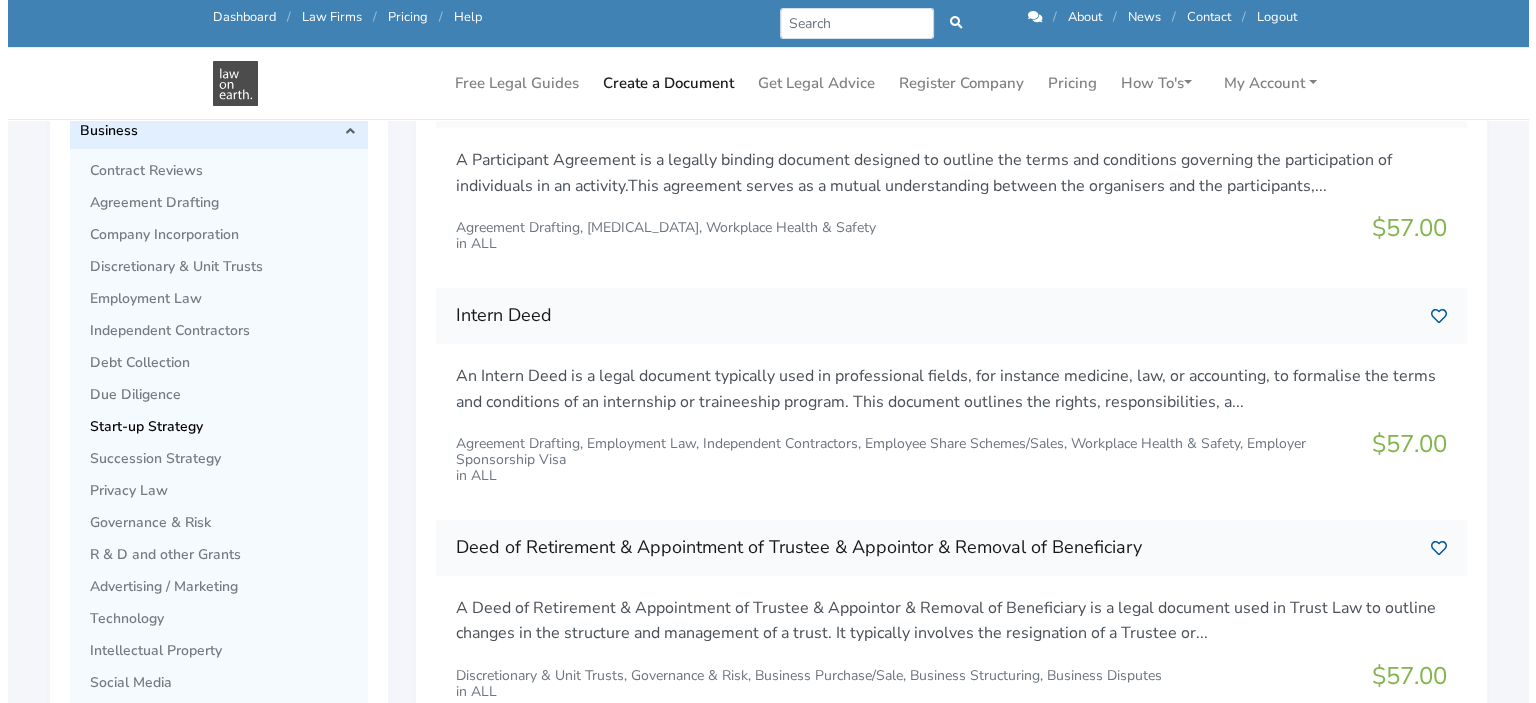 scroll, scrollTop: 0, scrollLeft: 0, axis: both 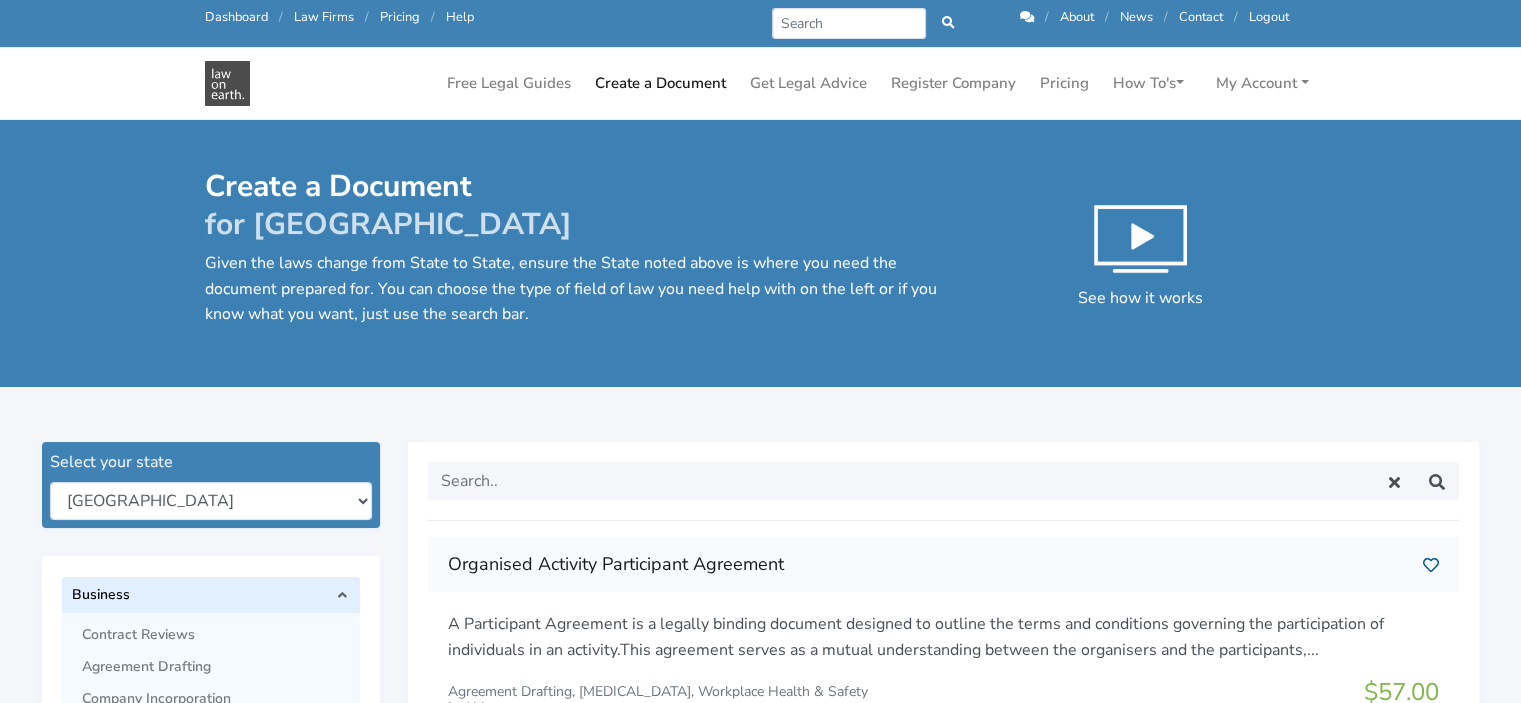 click at bounding box center [1141, 239] 